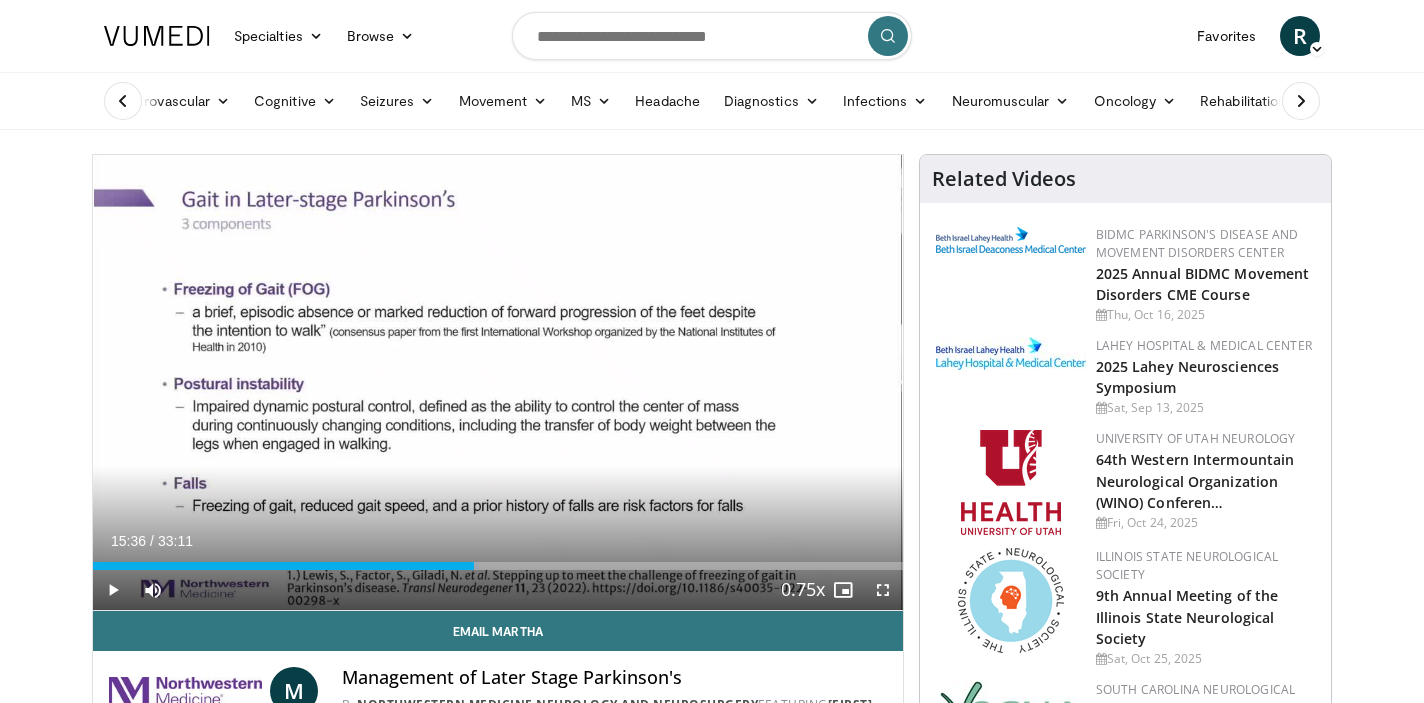 scroll, scrollTop: 115, scrollLeft: 0, axis: vertical 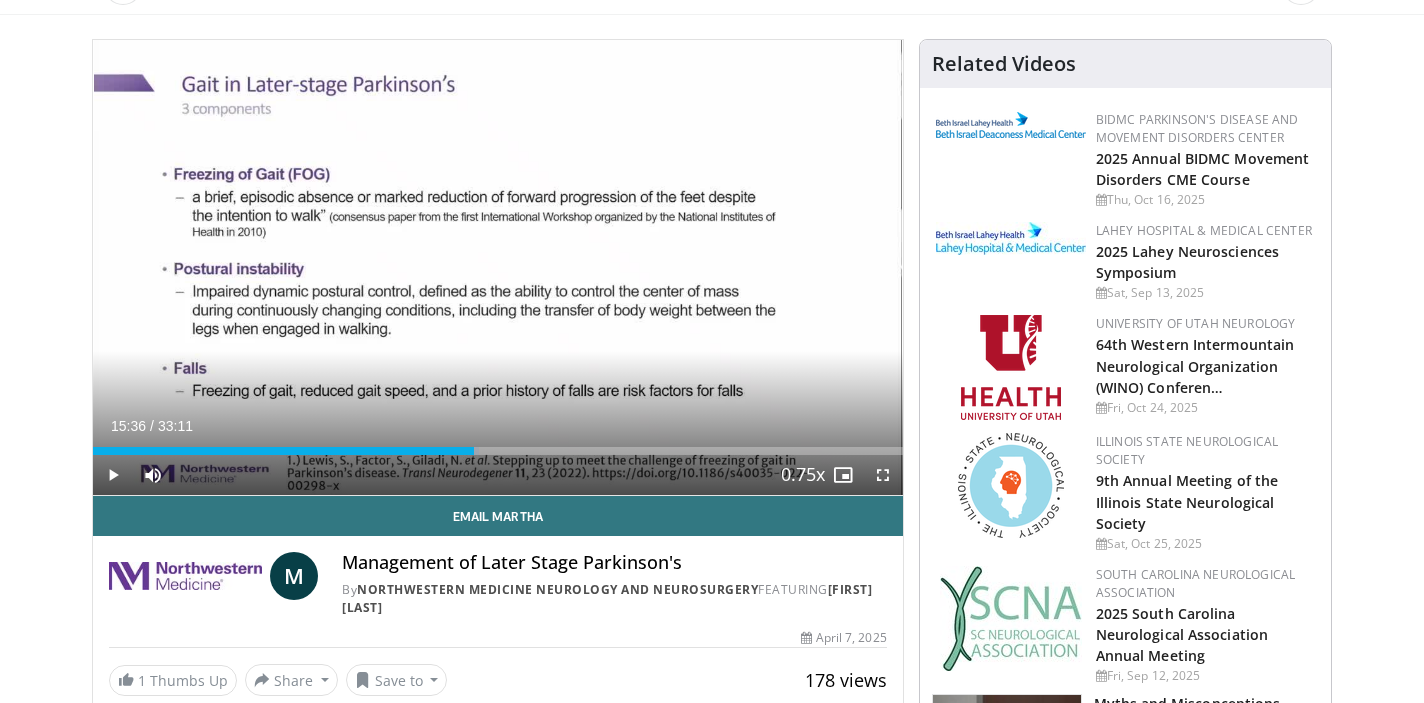 click at bounding box center (113, 475) 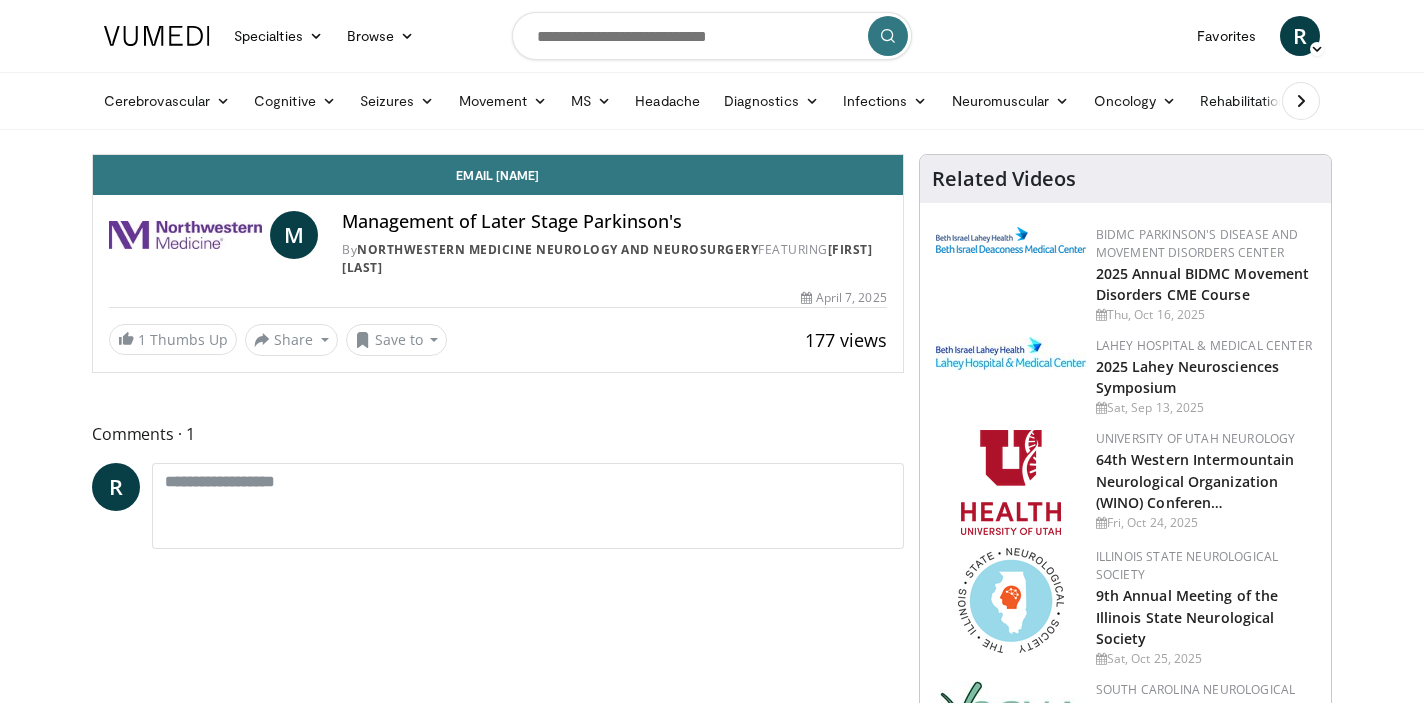 scroll, scrollTop: 0, scrollLeft: 0, axis: both 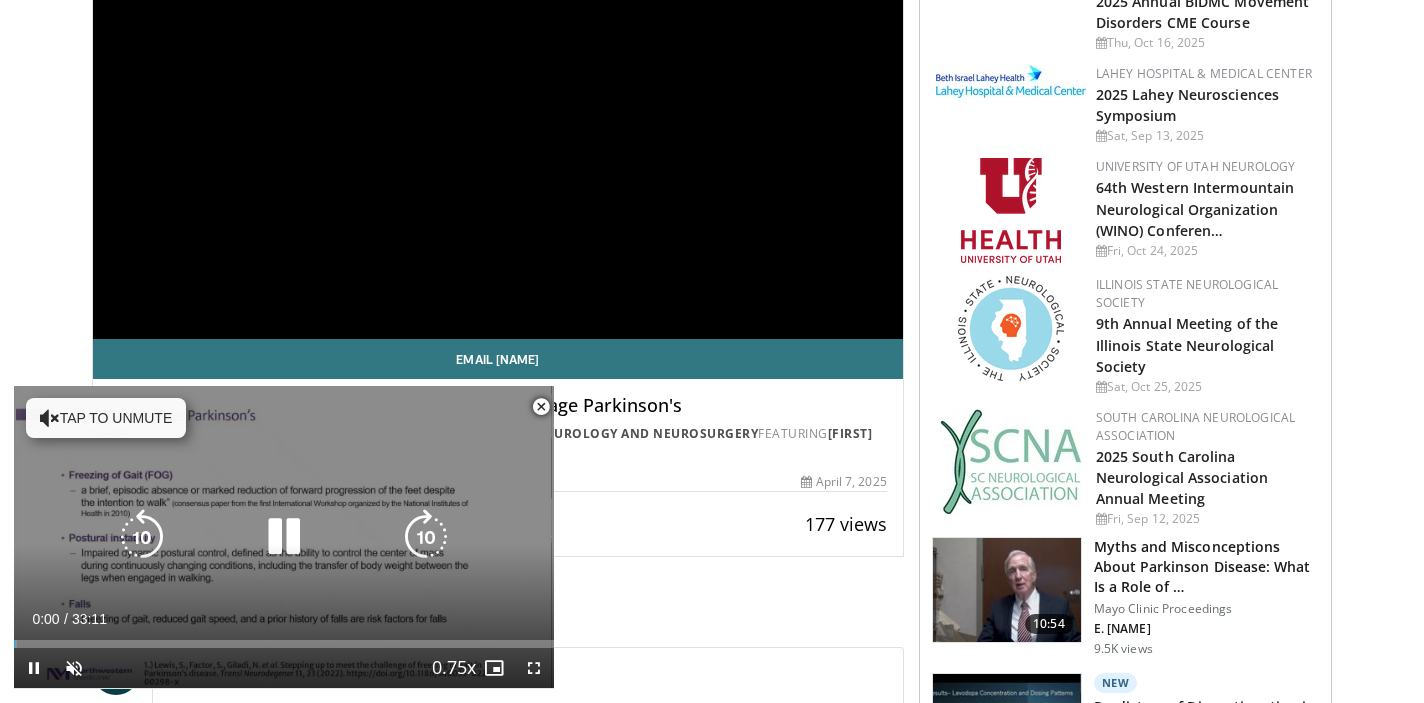 click on "Tap to unmute" at bounding box center [106, 418] 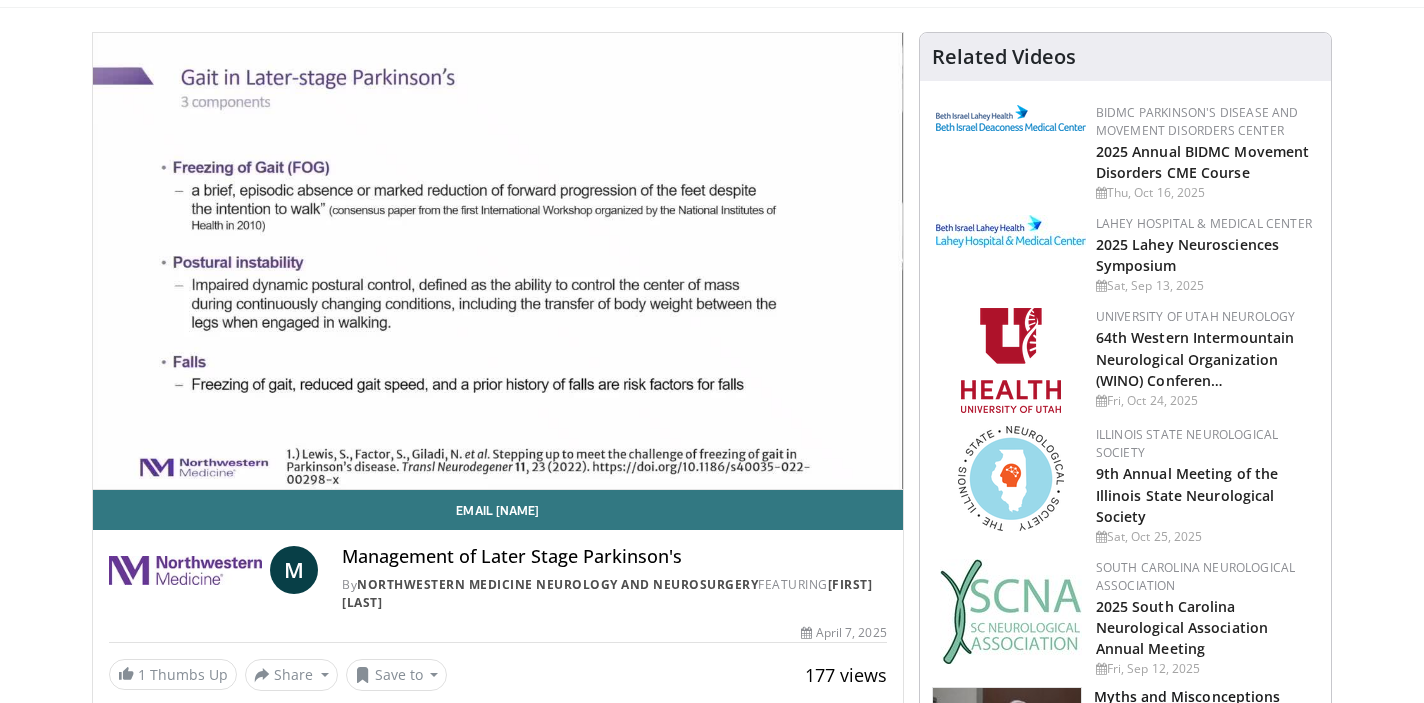 scroll, scrollTop: 120, scrollLeft: 0, axis: vertical 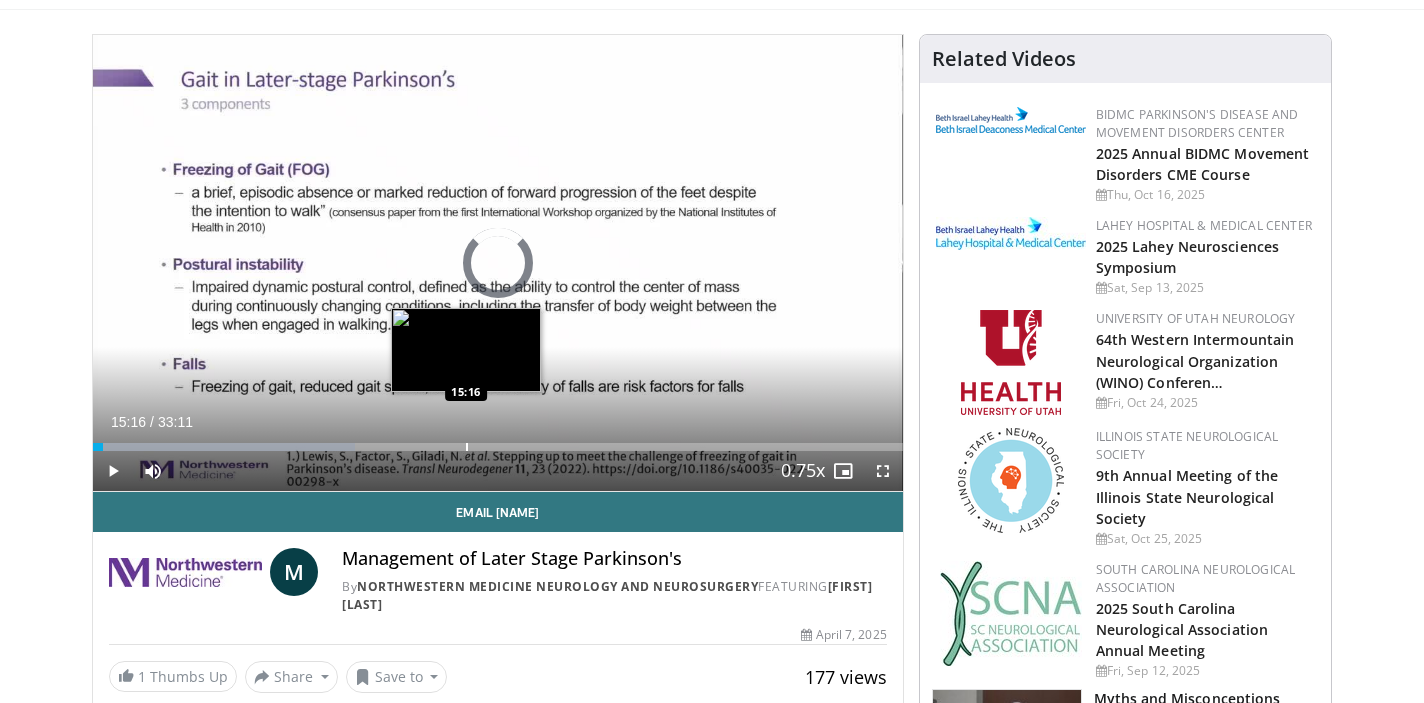 click at bounding box center [467, 447] 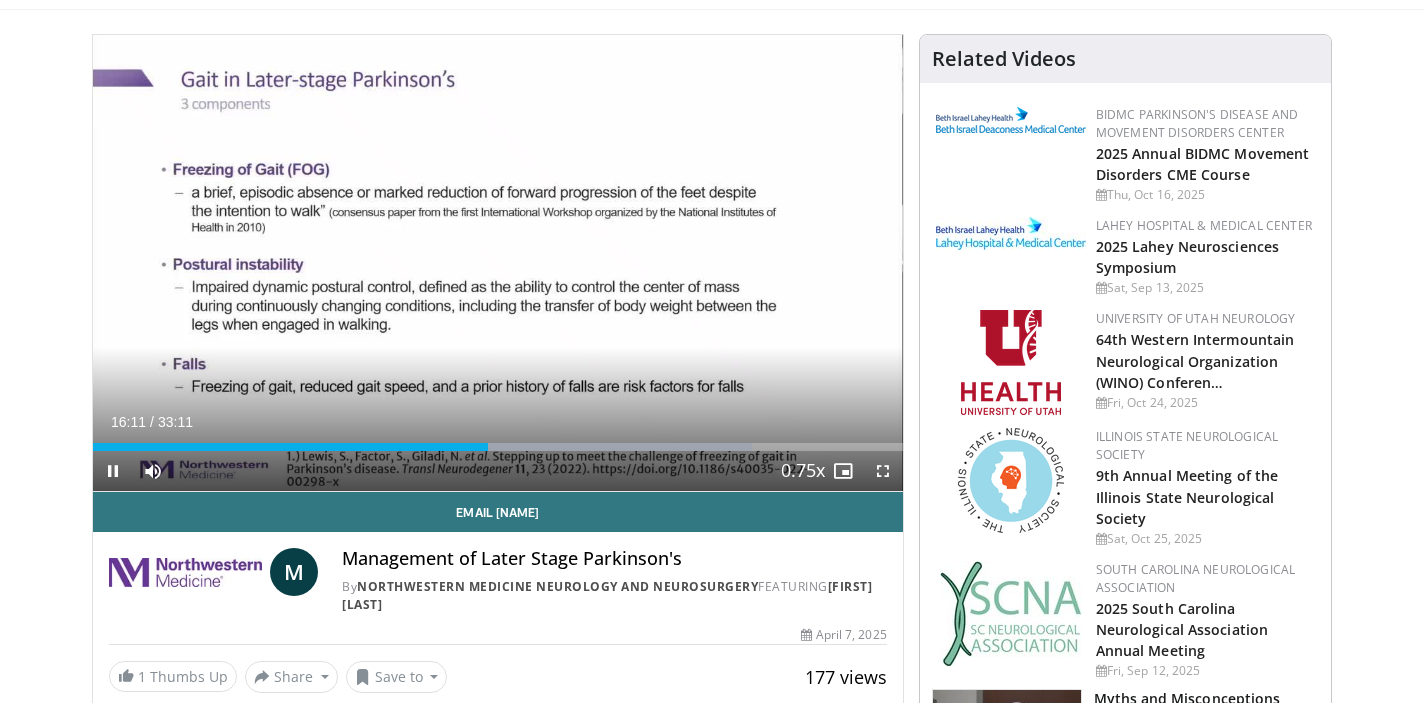 click at bounding box center [113, 471] 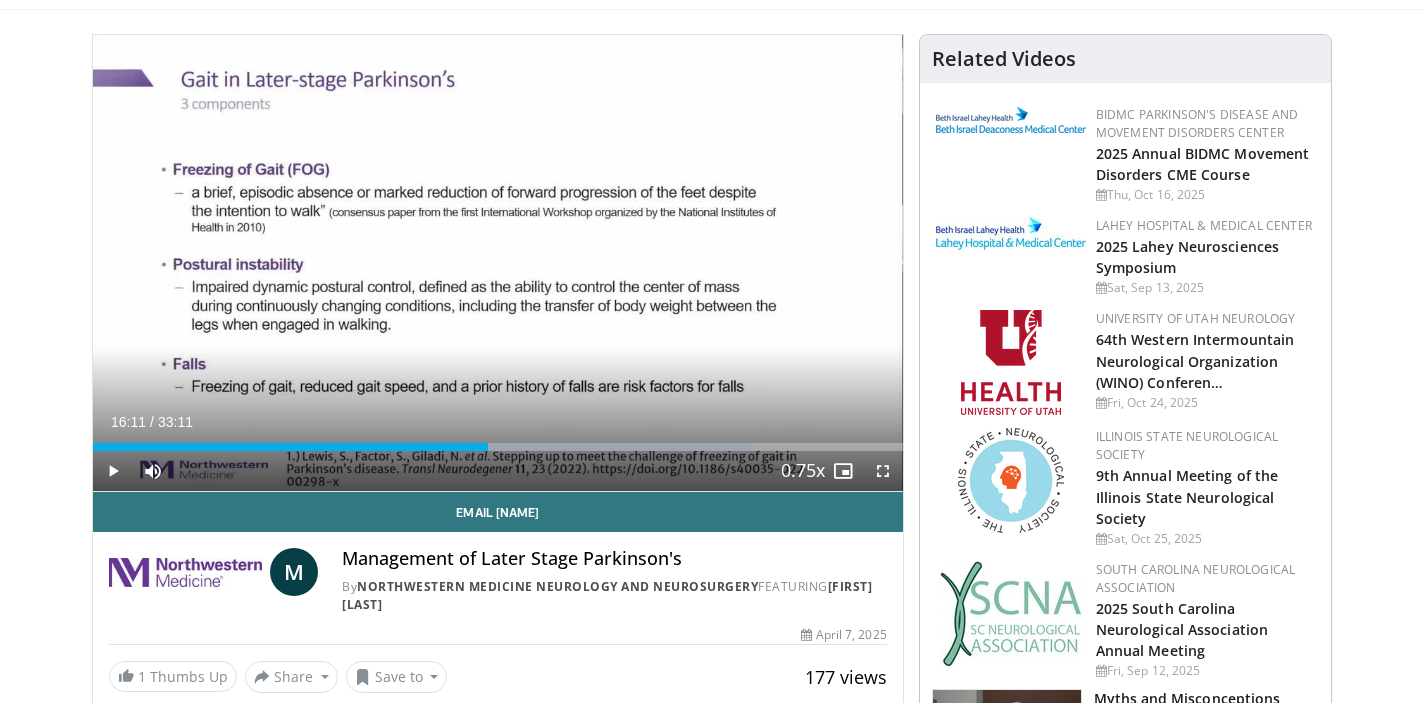 click at bounding box center (113, 471) 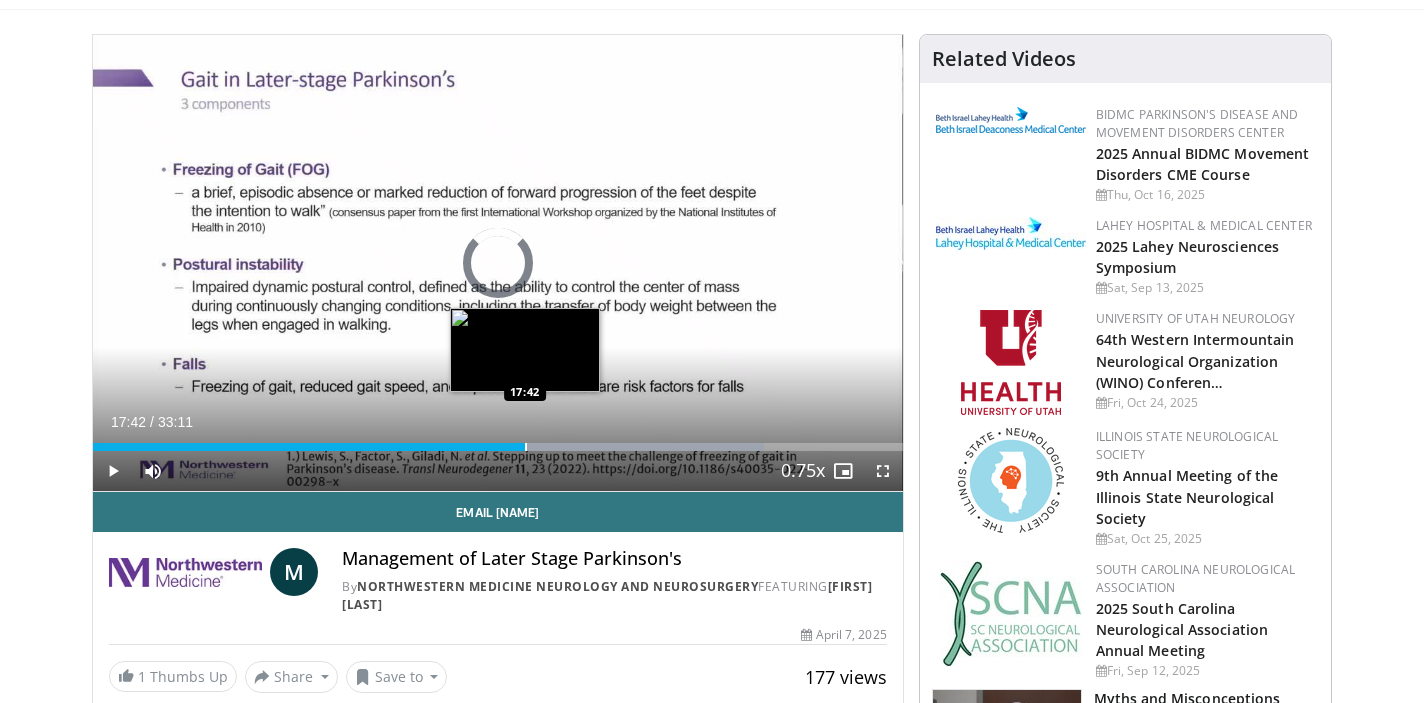 click at bounding box center (526, 447) 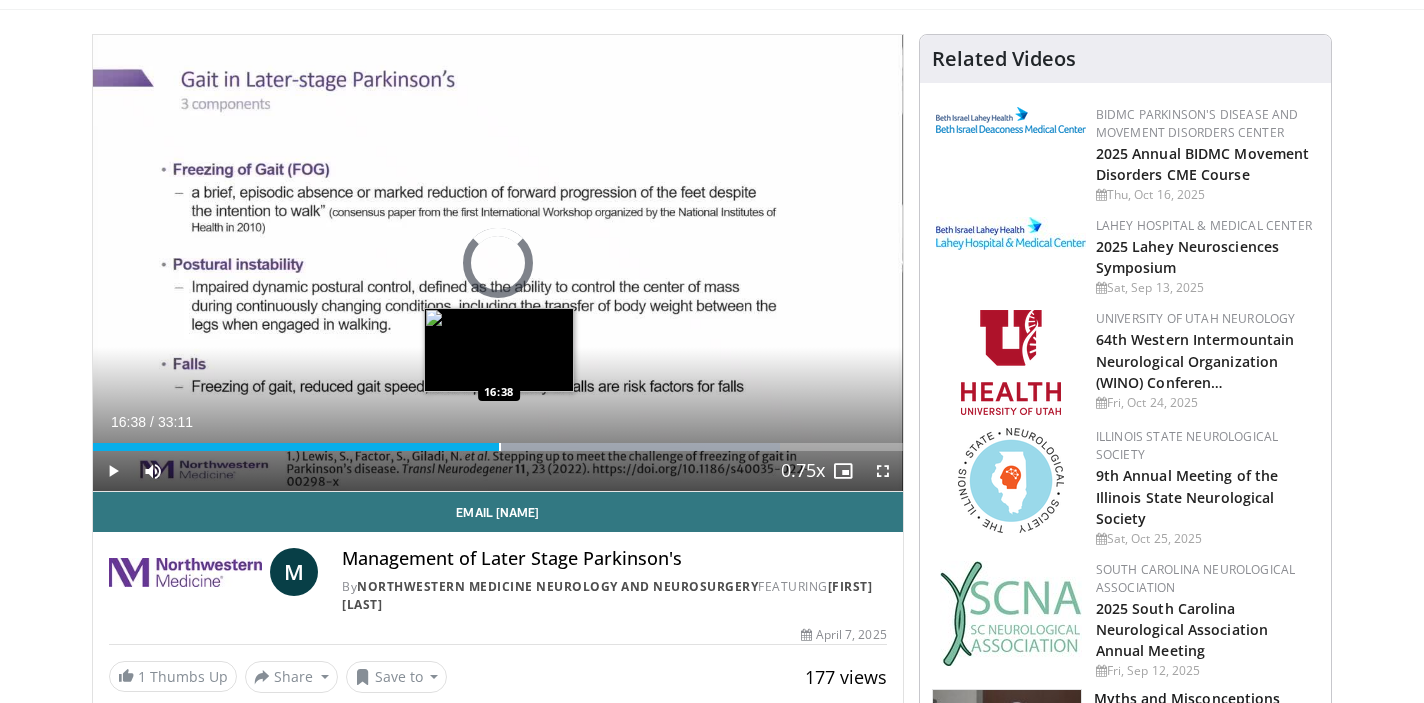 click at bounding box center [500, 447] 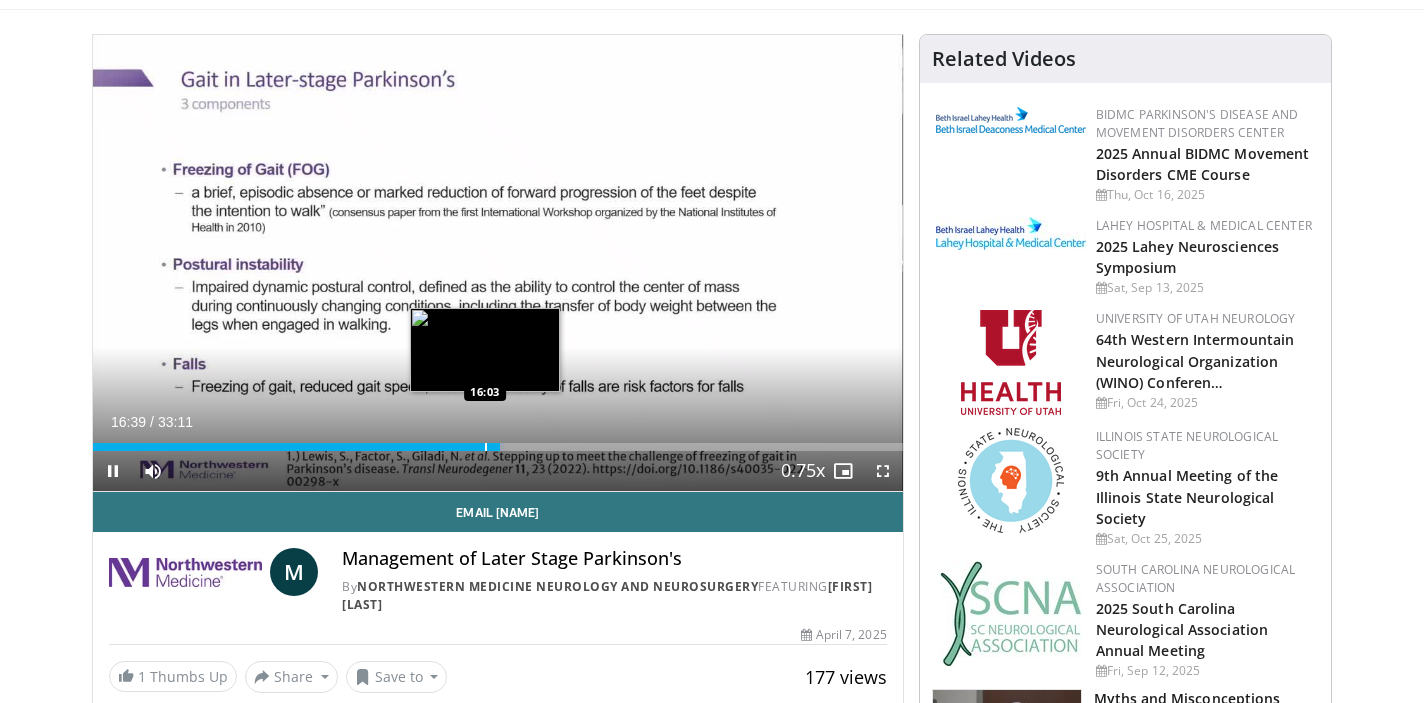 click at bounding box center (486, 447) 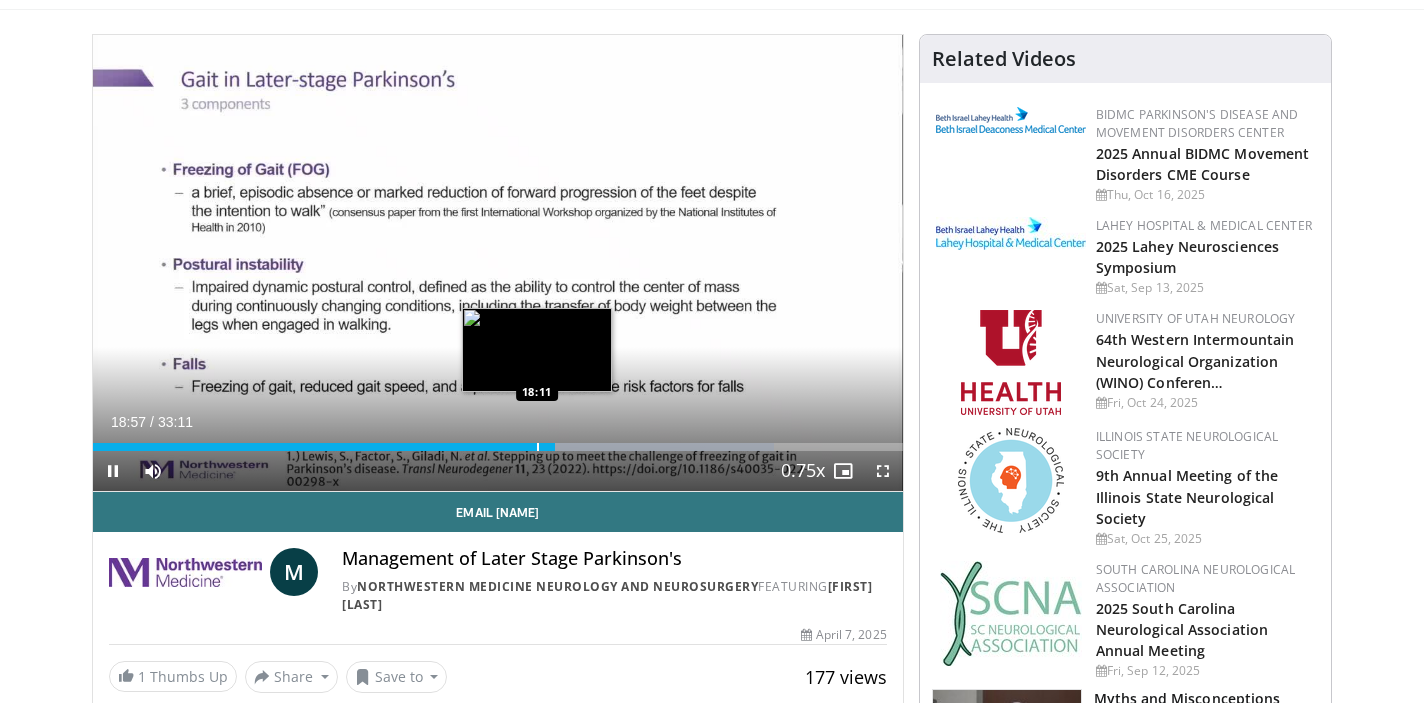 click at bounding box center [538, 447] 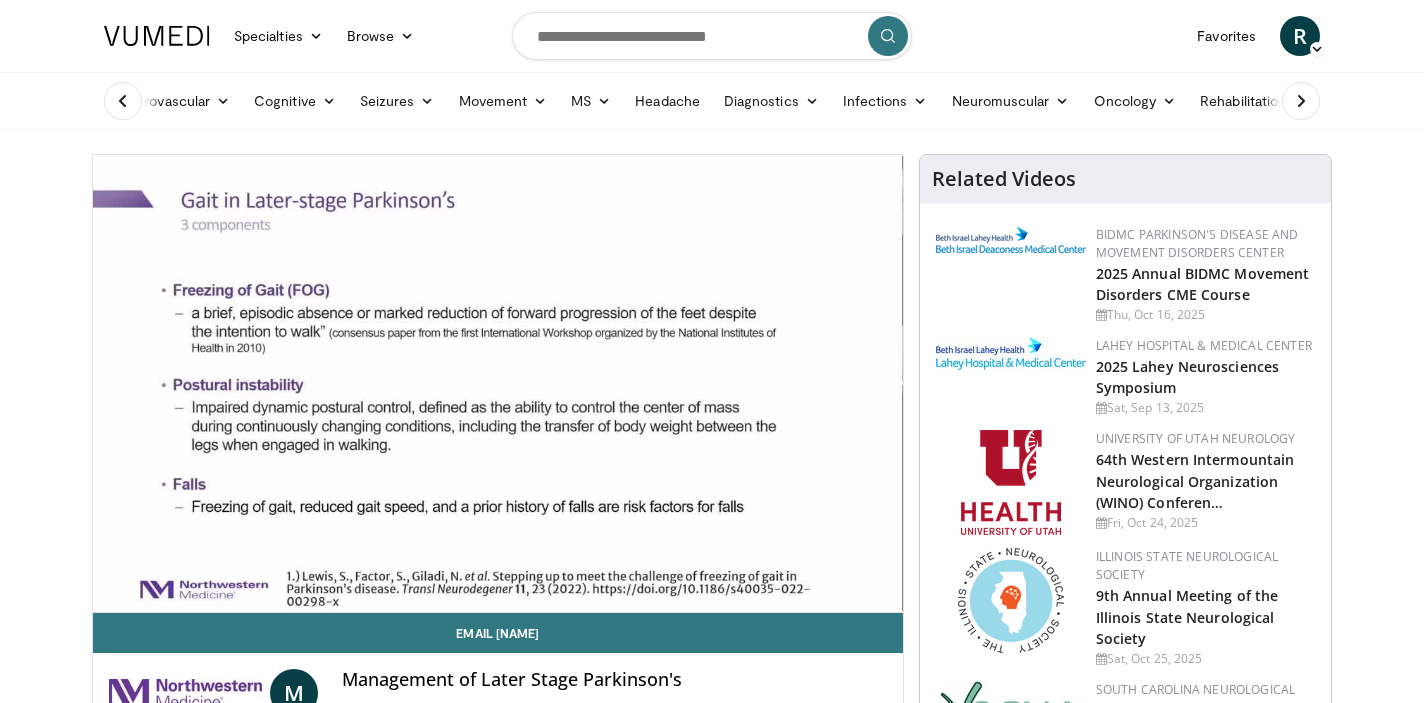 scroll, scrollTop: 0, scrollLeft: 0, axis: both 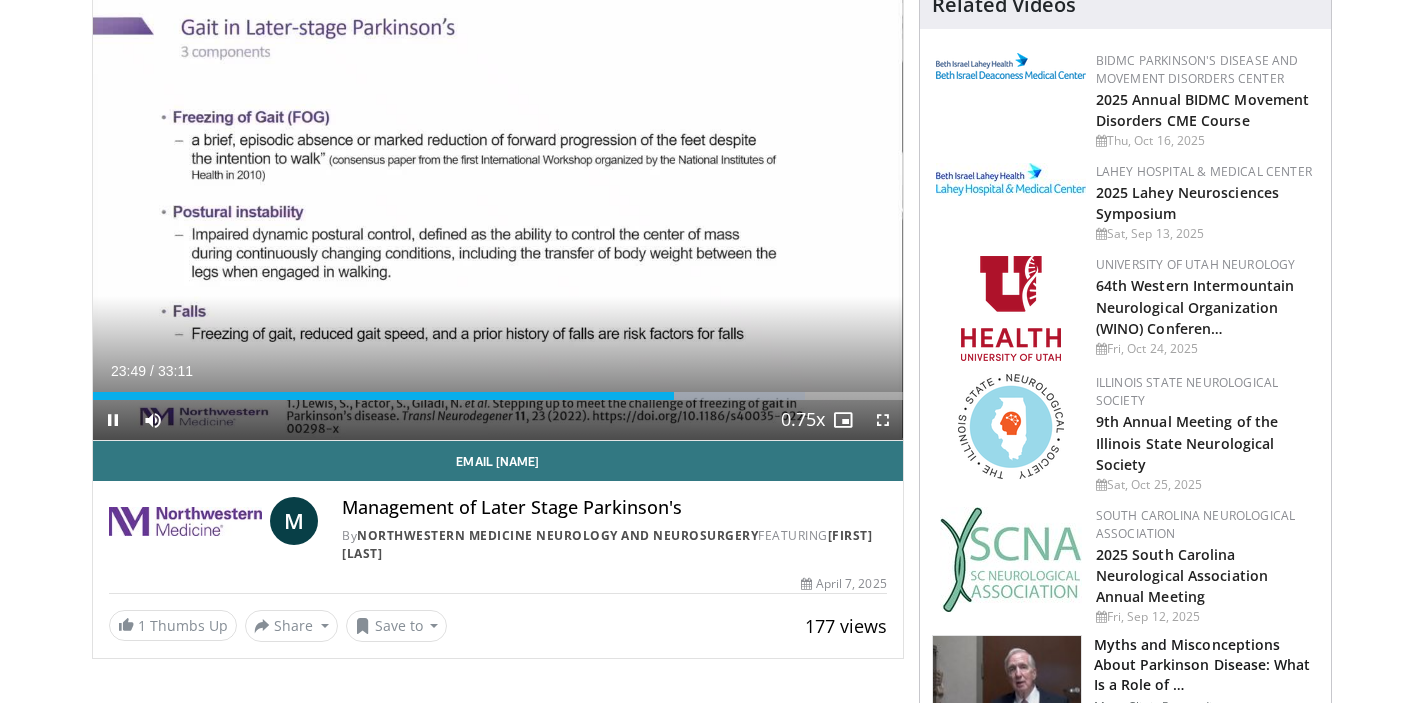 click at bounding box center [113, 420] 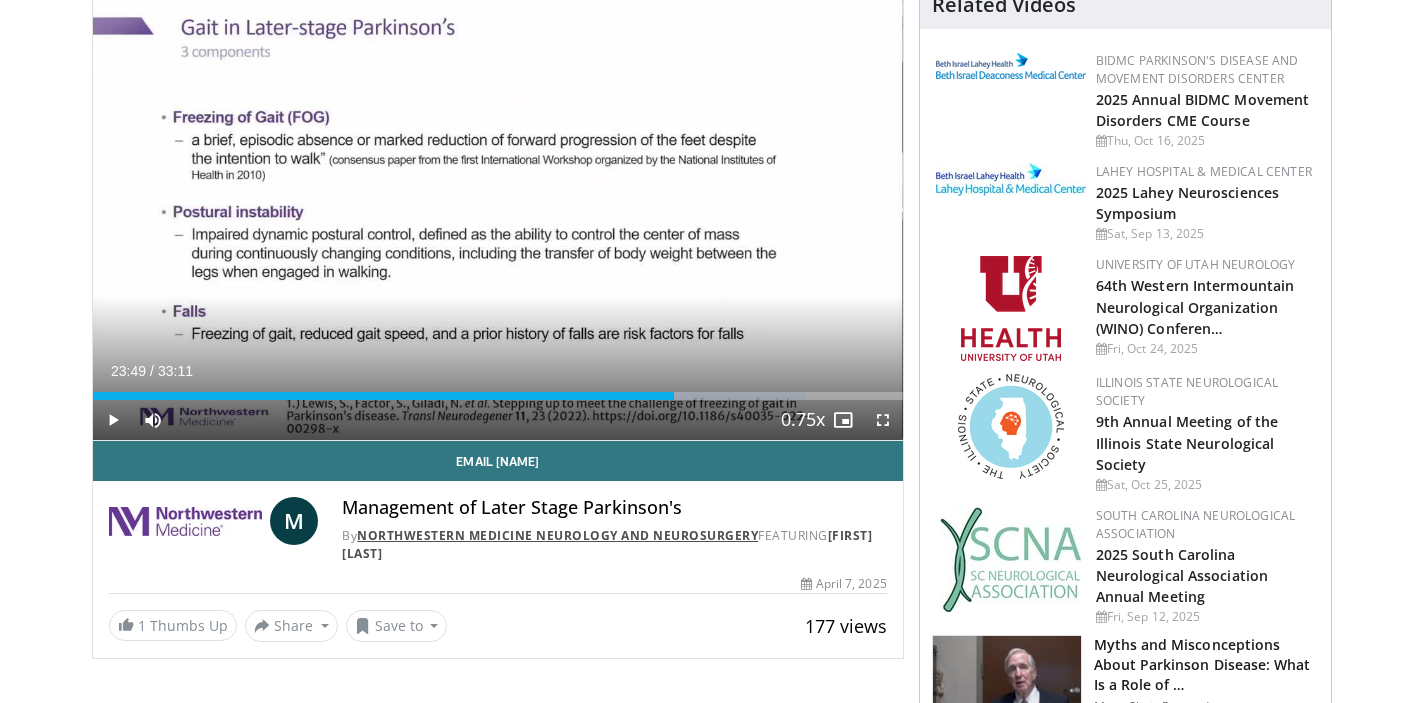 click on "Northwestern Medicine Neurology and Neurosurgery" at bounding box center (557, 535) 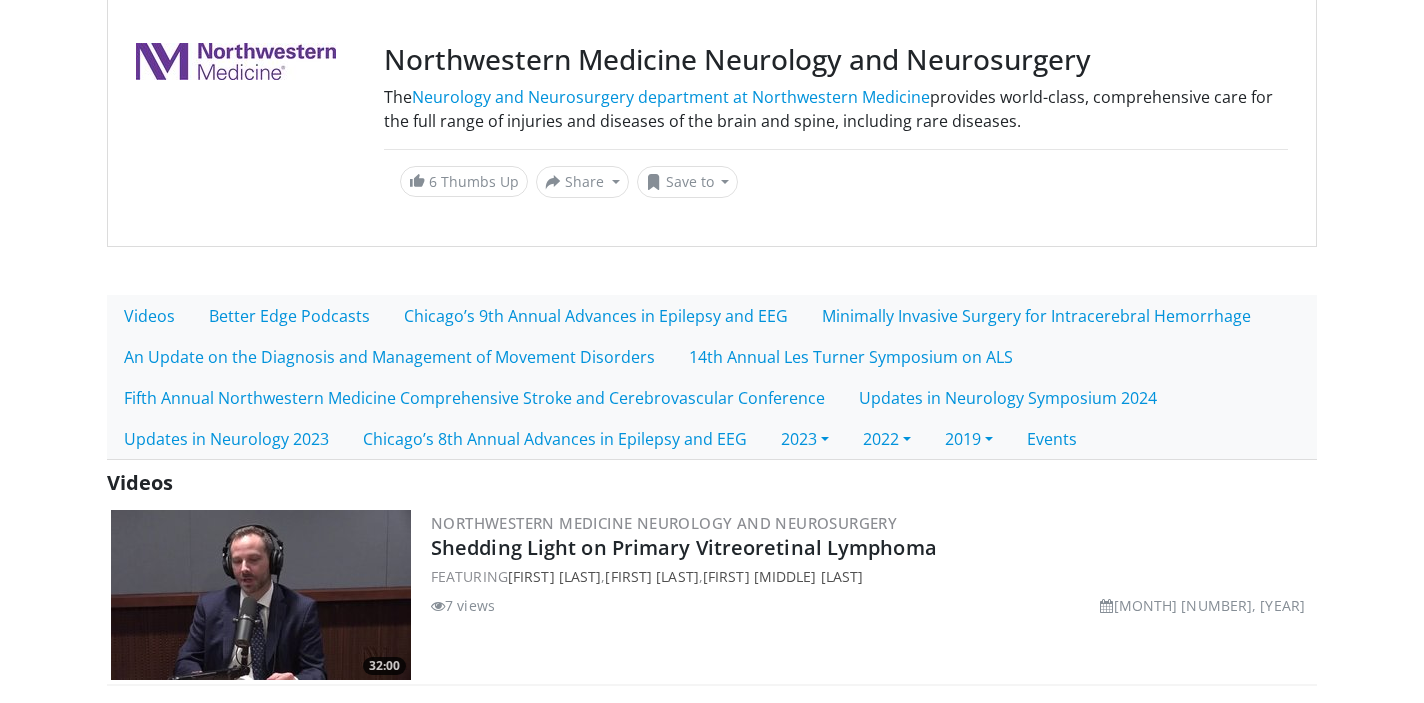 scroll, scrollTop: 192, scrollLeft: 0, axis: vertical 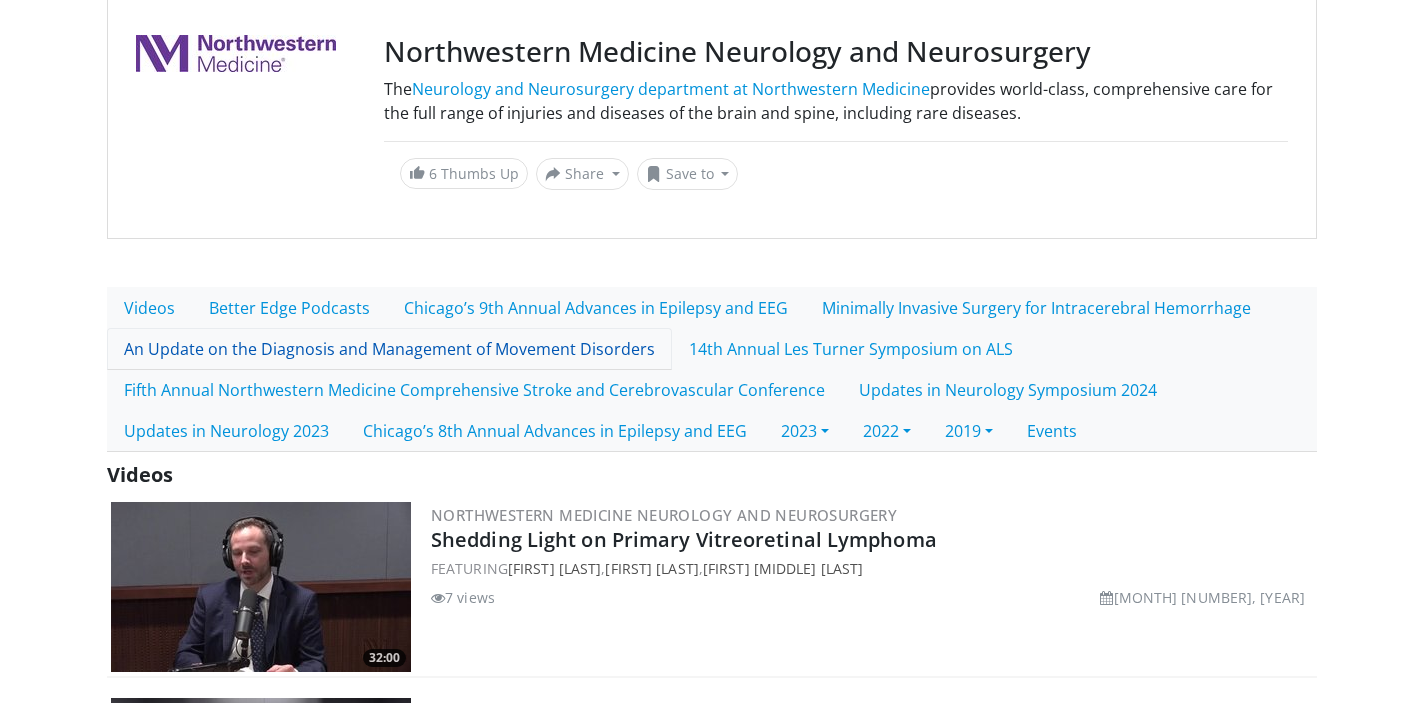 click on "An Update on the Diagnosis and Management of Movement Disorders" at bounding box center (389, 349) 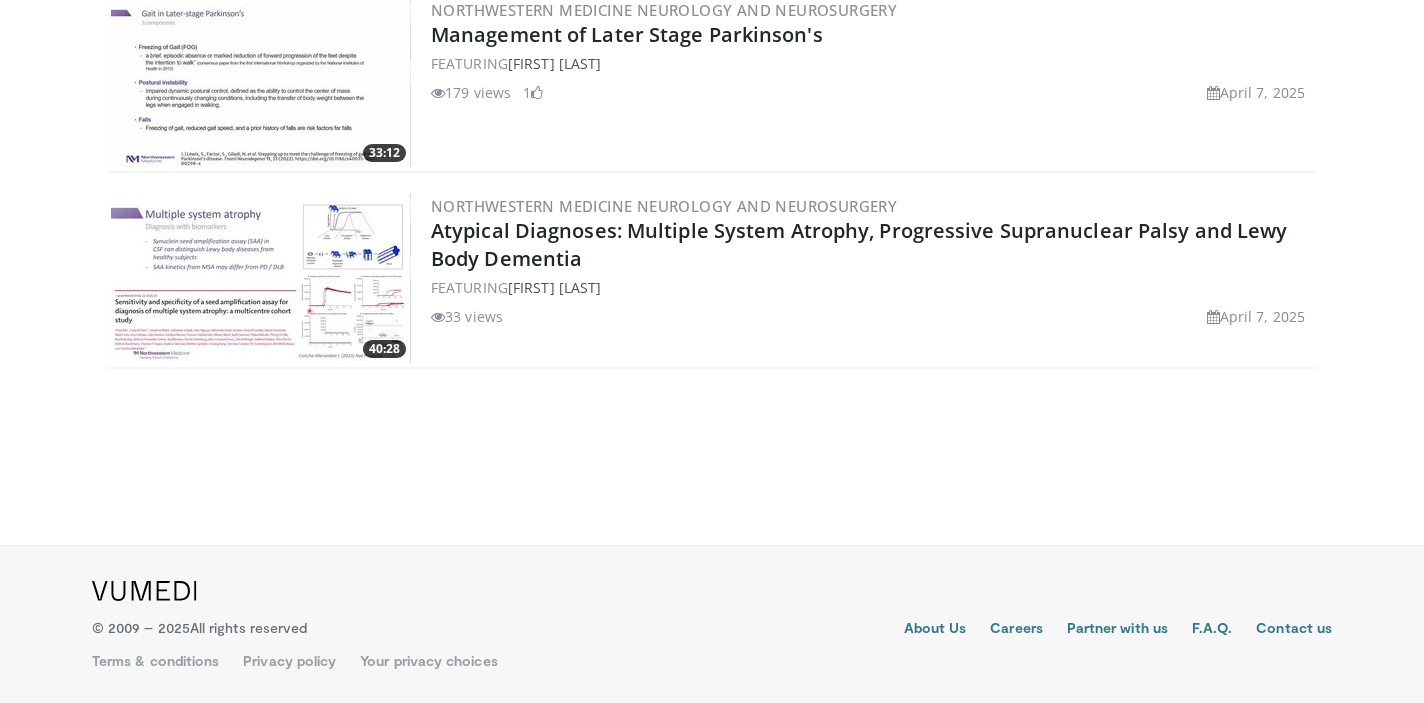 scroll, scrollTop: 2696, scrollLeft: 0, axis: vertical 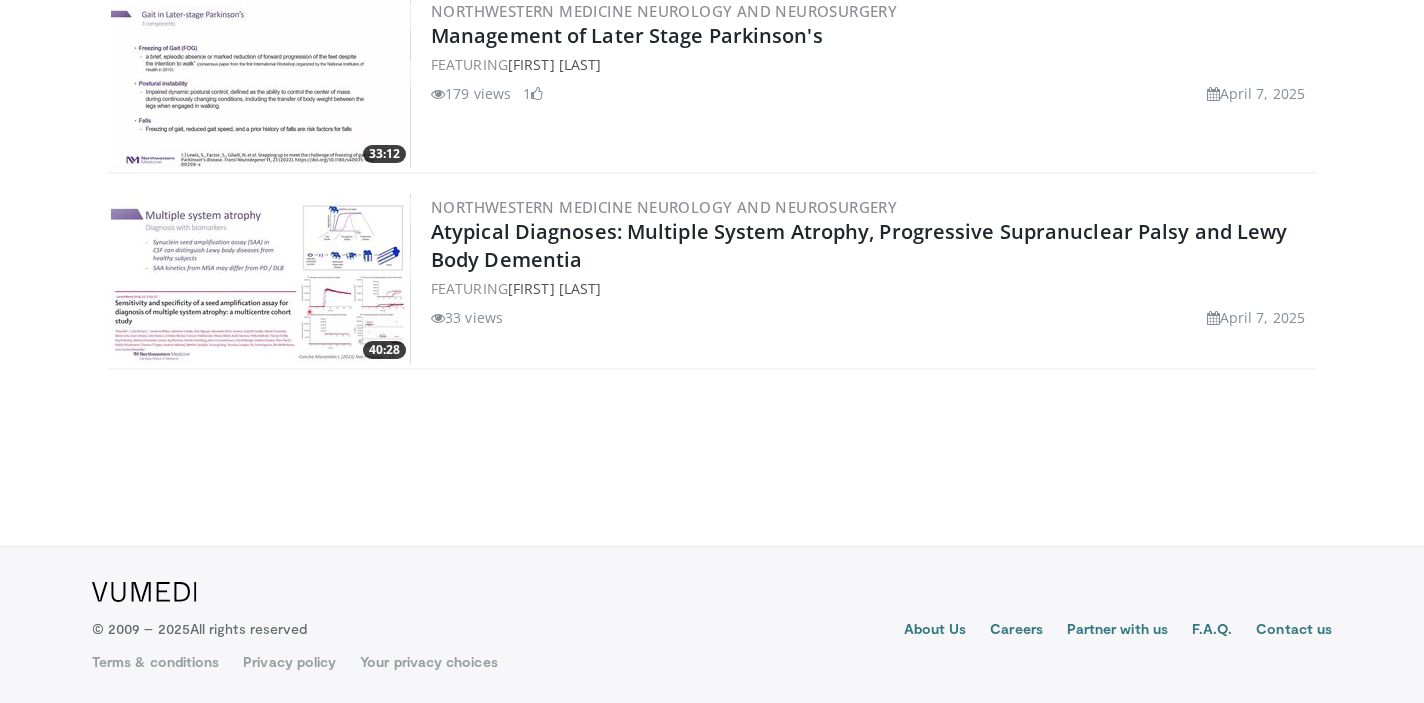 click at bounding box center [261, 279] 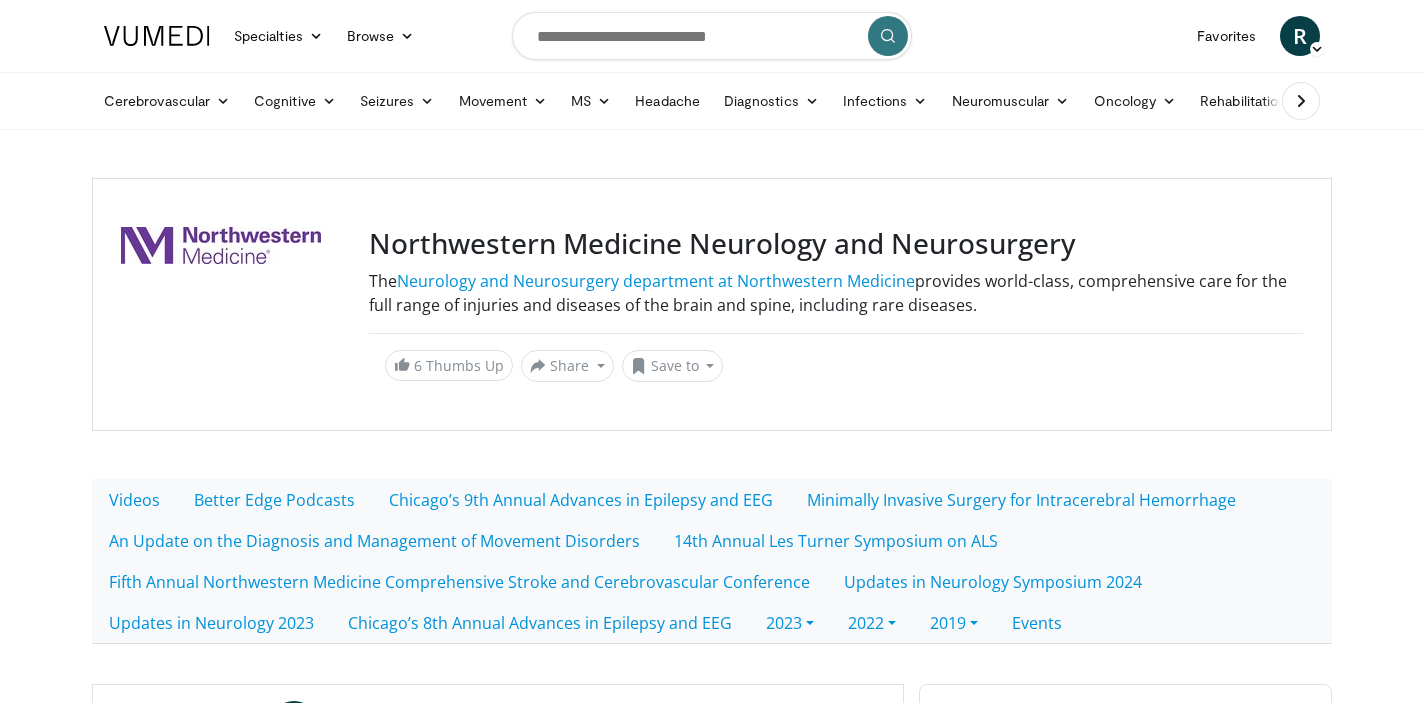 scroll, scrollTop: 0, scrollLeft: 0, axis: both 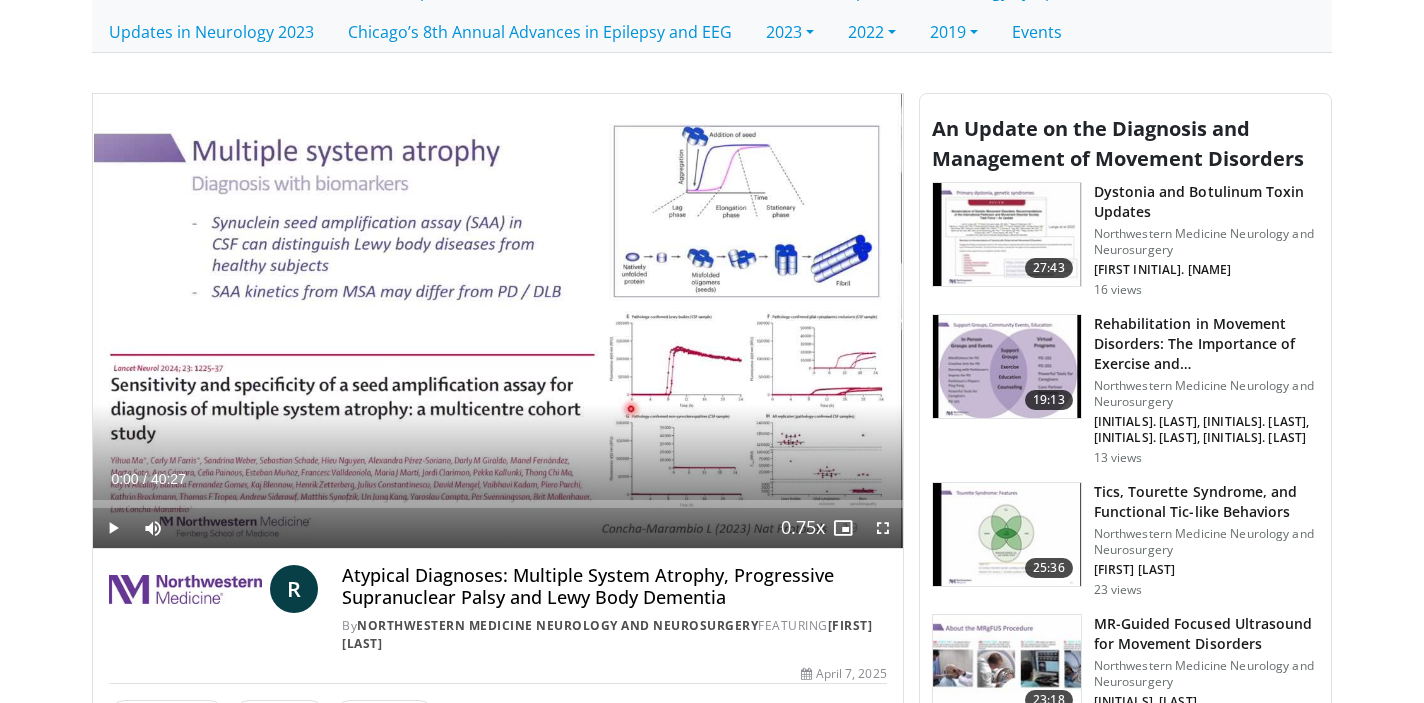 click at bounding box center (113, 528) 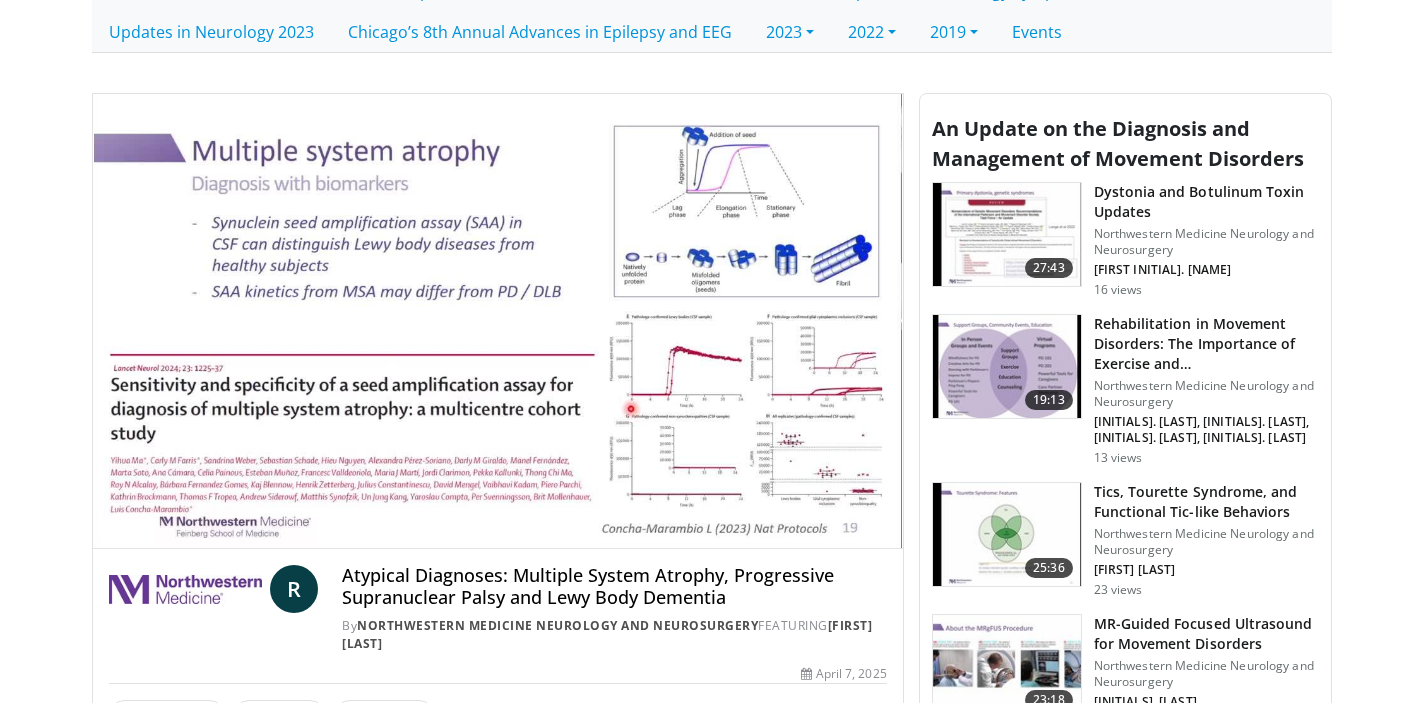 click on "10 seconds
Tap to unmute" at bounding box center (498, 321) 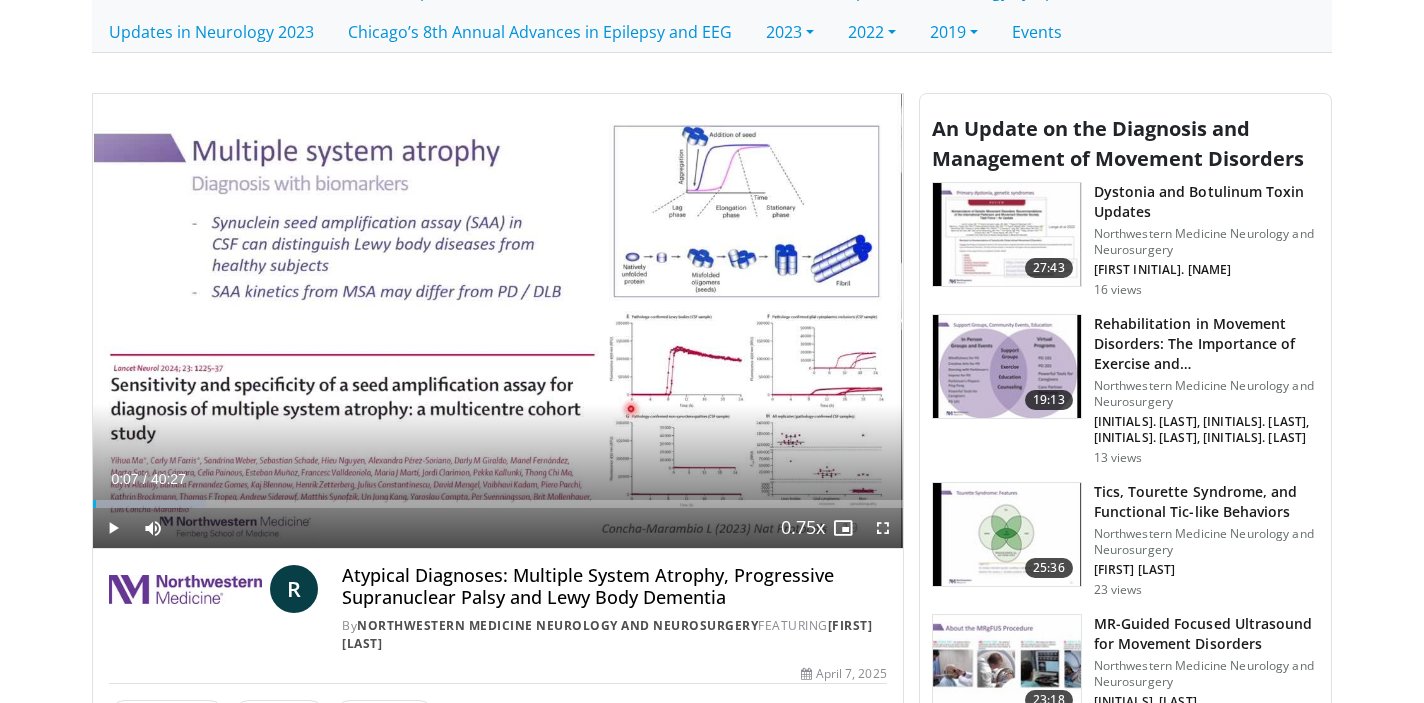 click at bounding box center [883, 528] 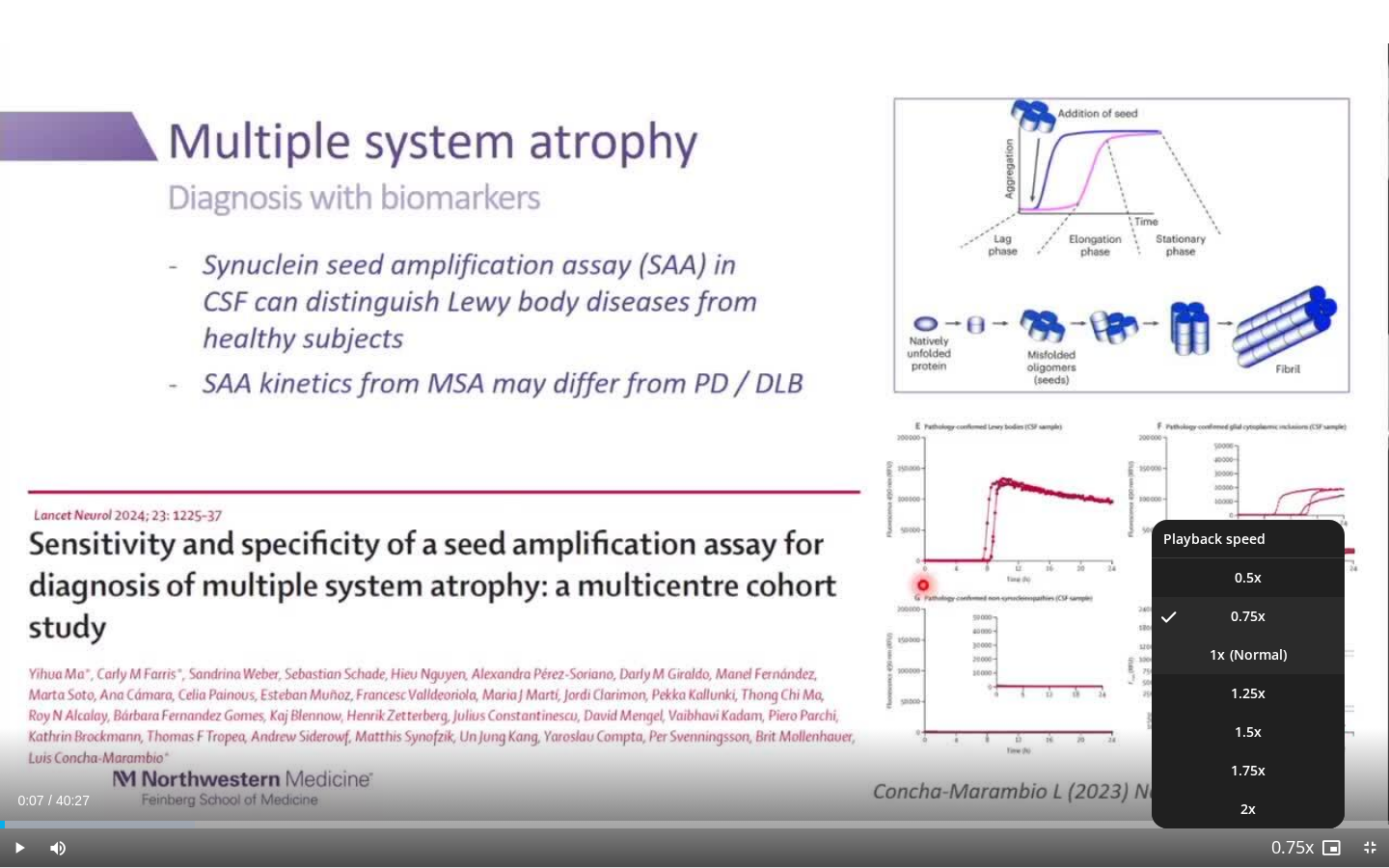 click on "1x" at bounding box center (1248, 655) 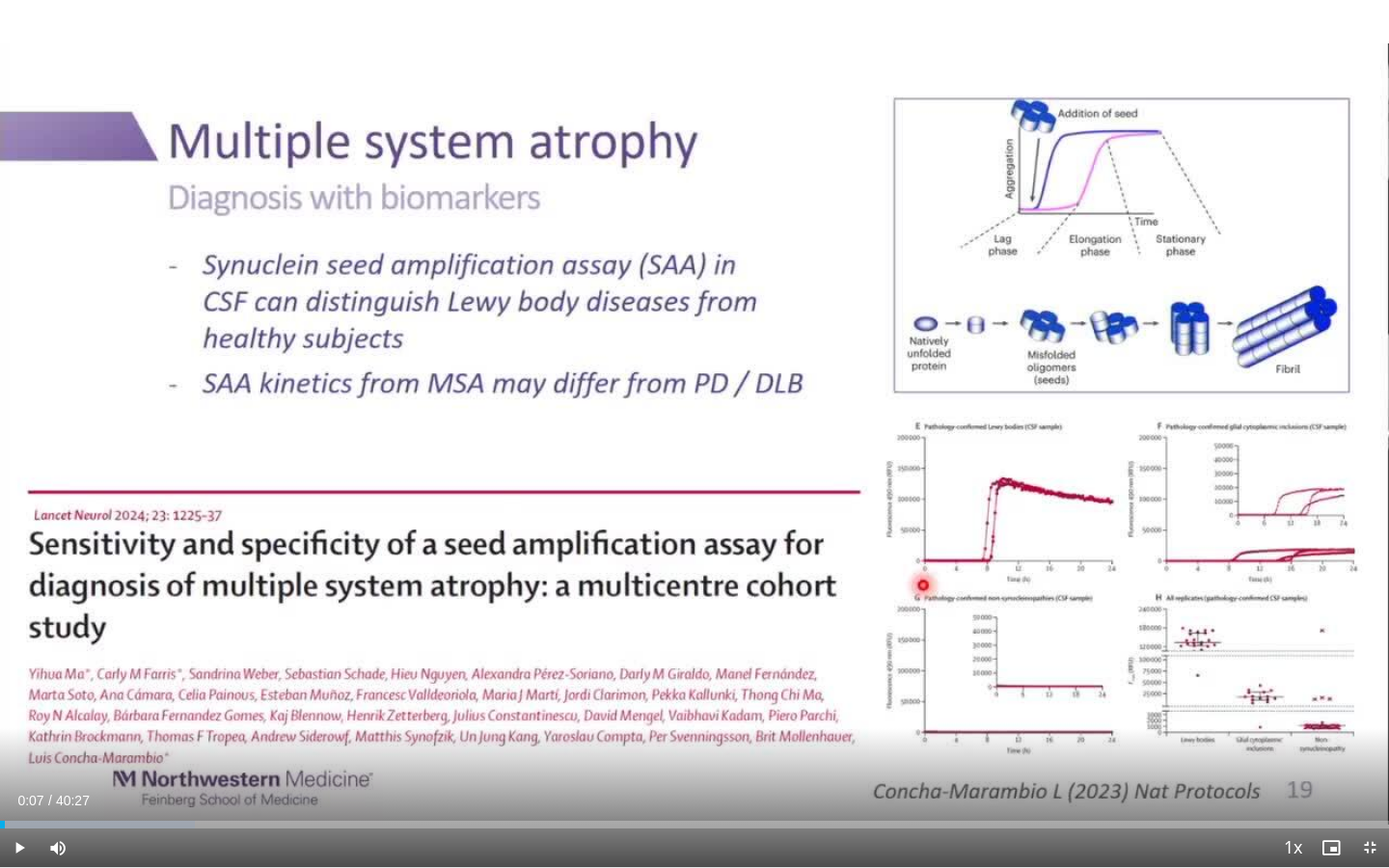 click at bounding box center [19, 848] 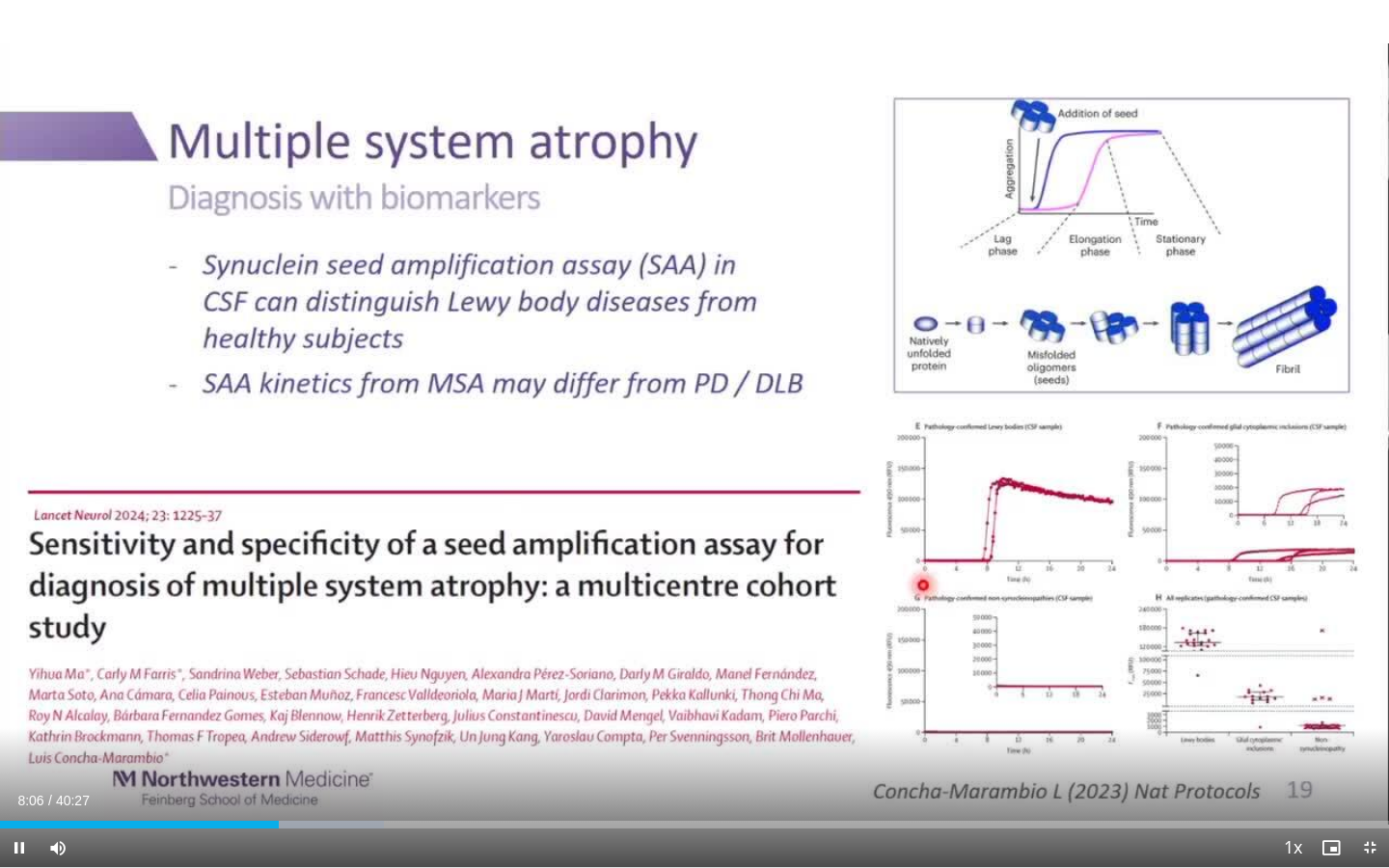click at bounding box center [19, 848] 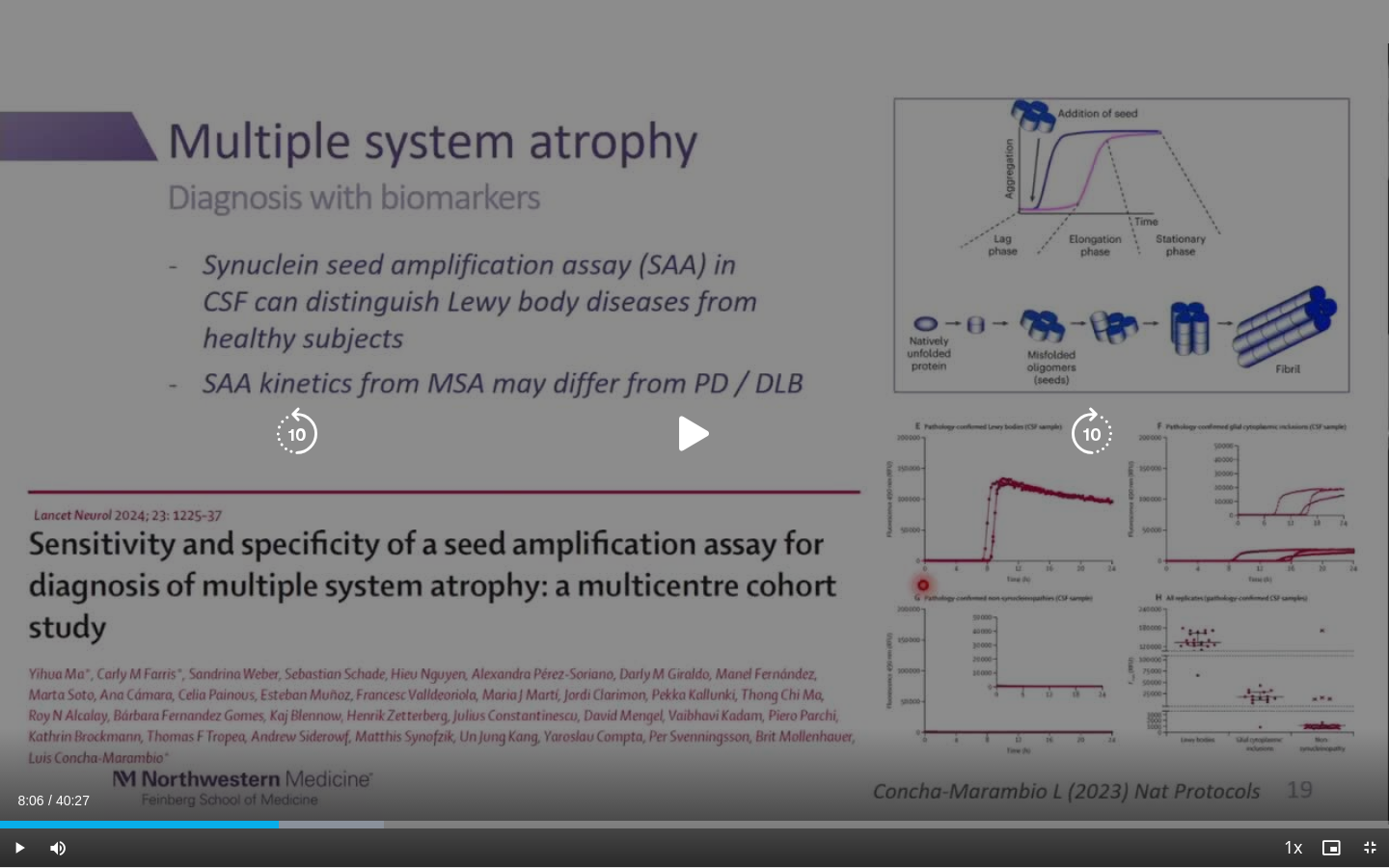 click at bounding box center (694, 434) 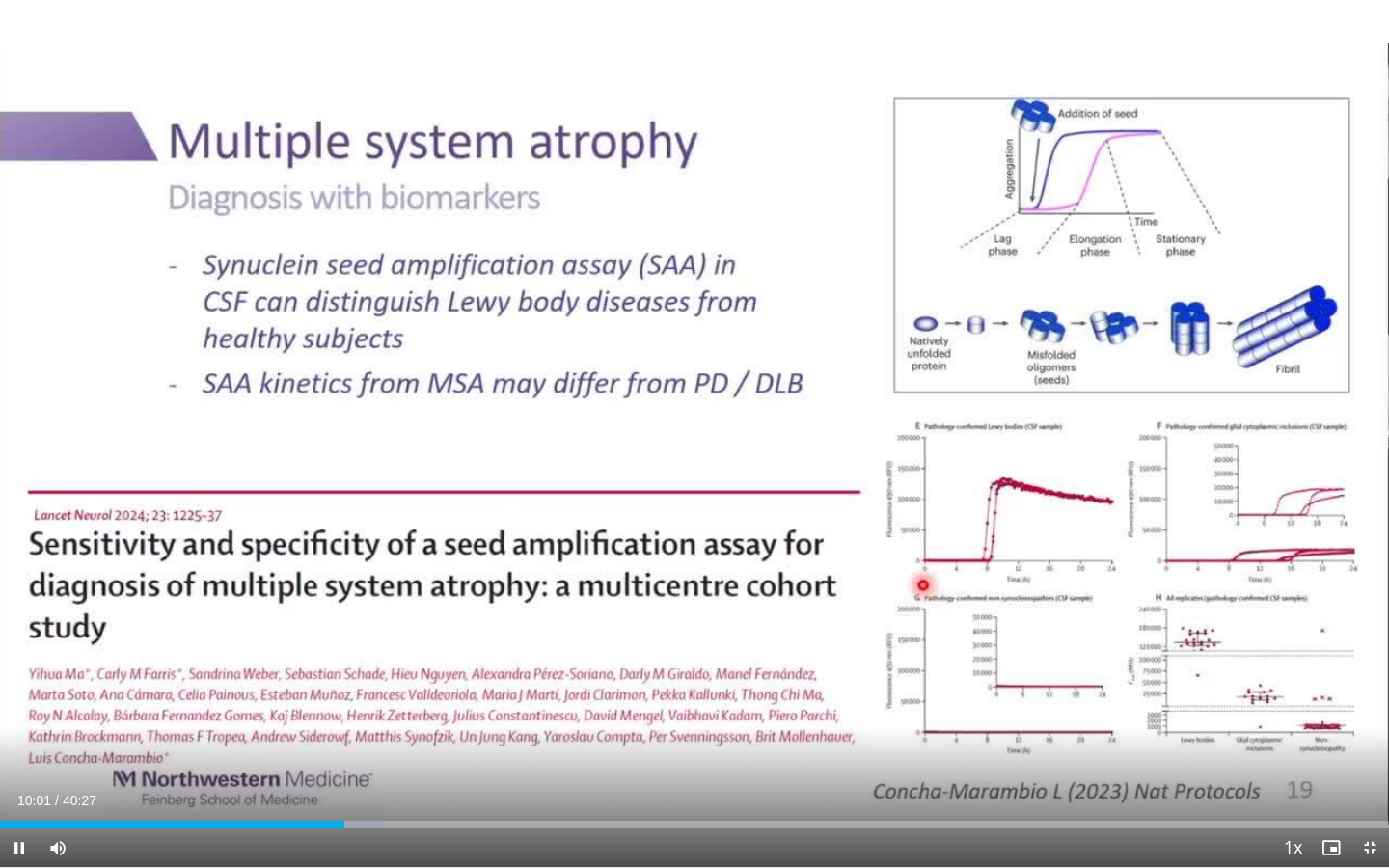 click at bounding box center (19, 848) 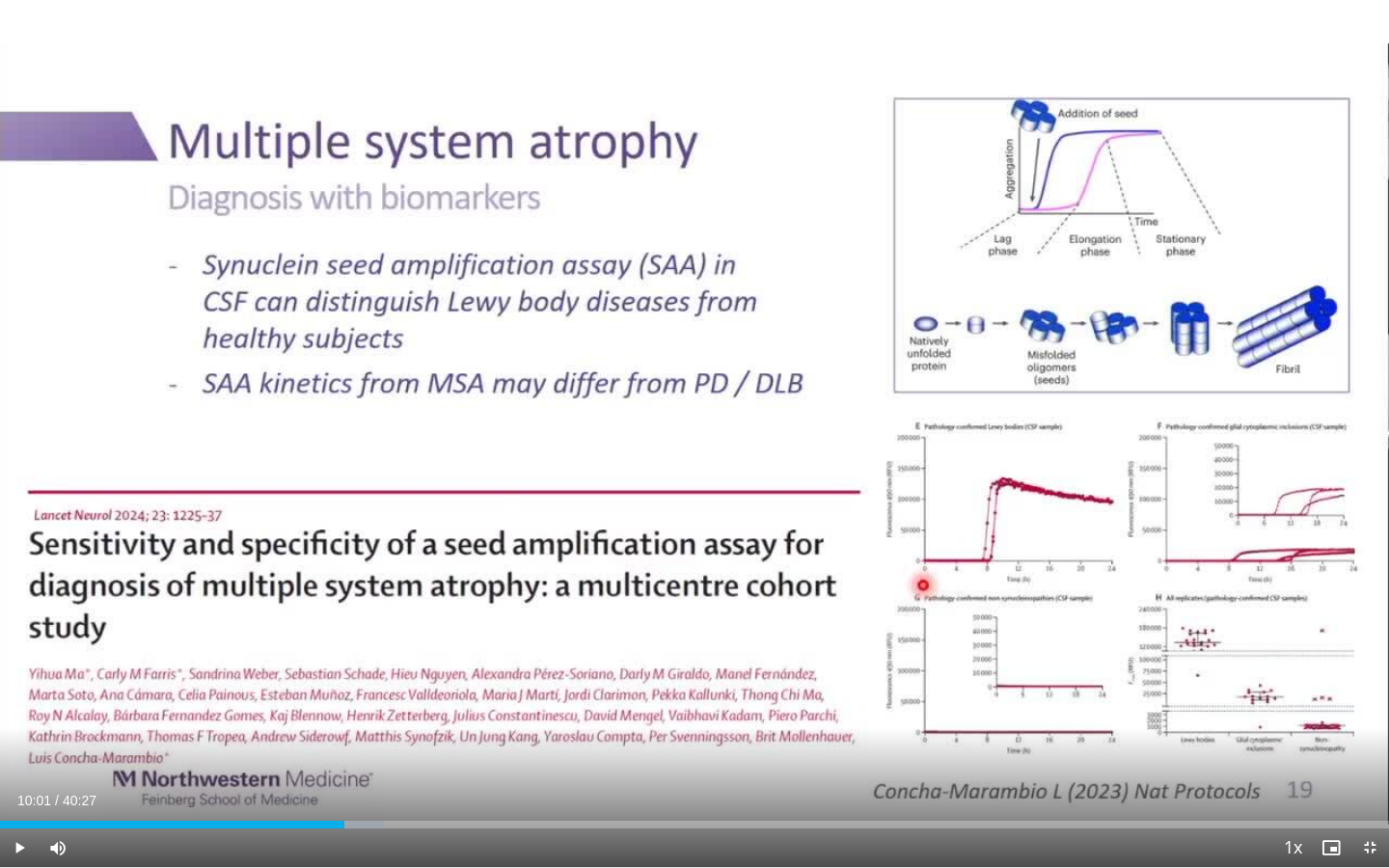click at bounding box center (19, 848) 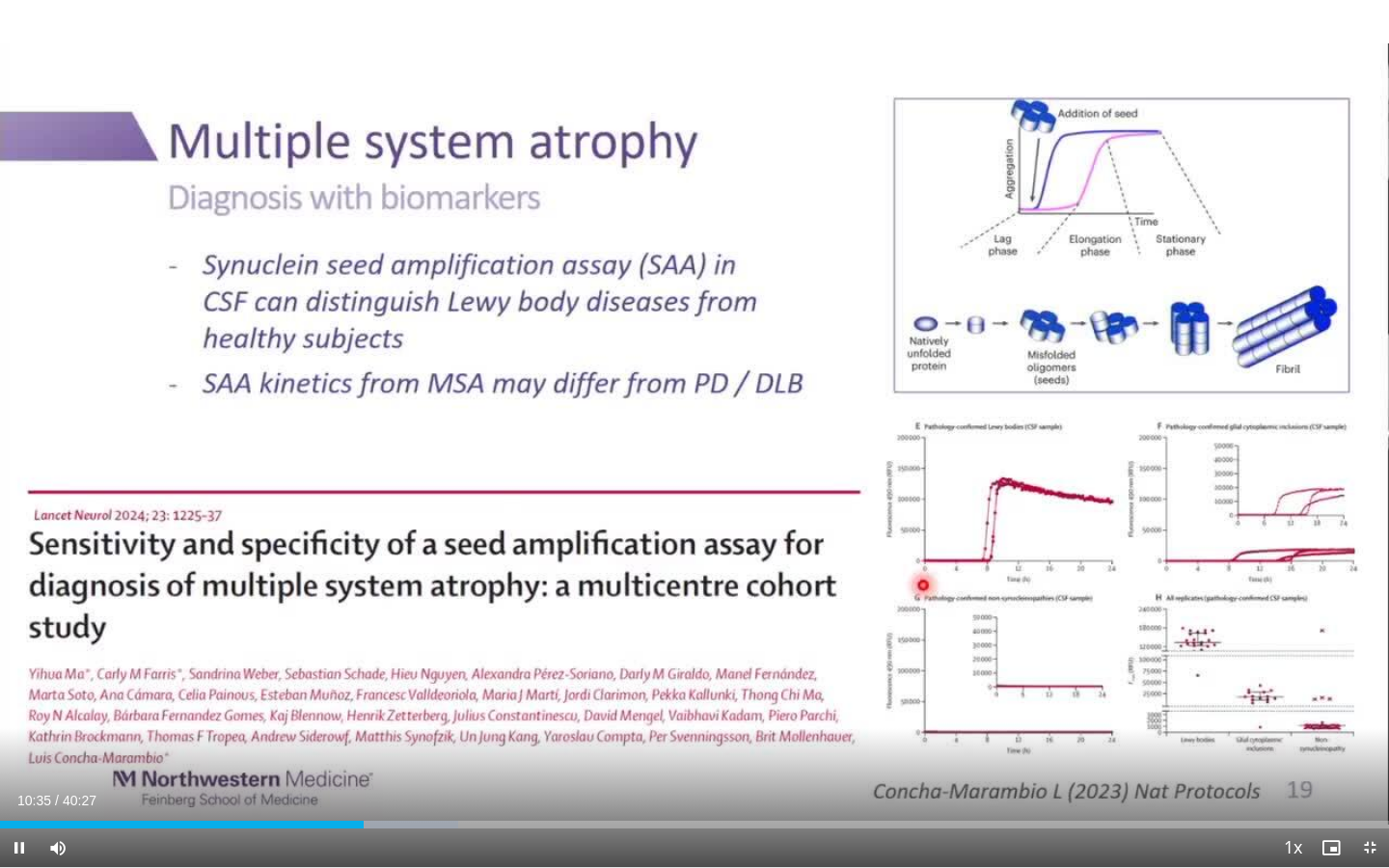 click at bounding box center (19, 848) 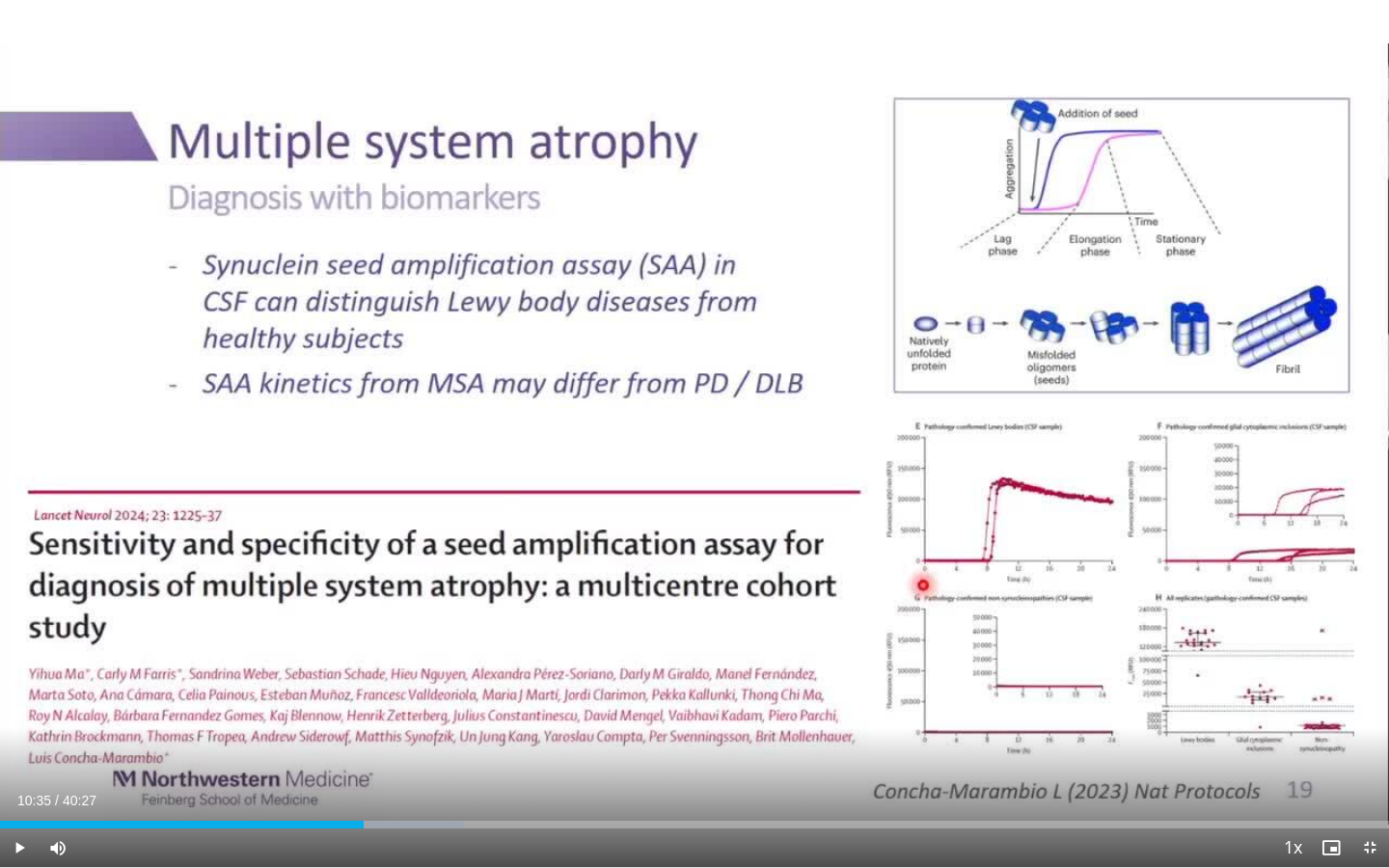 click at bounding box center [19, 848] 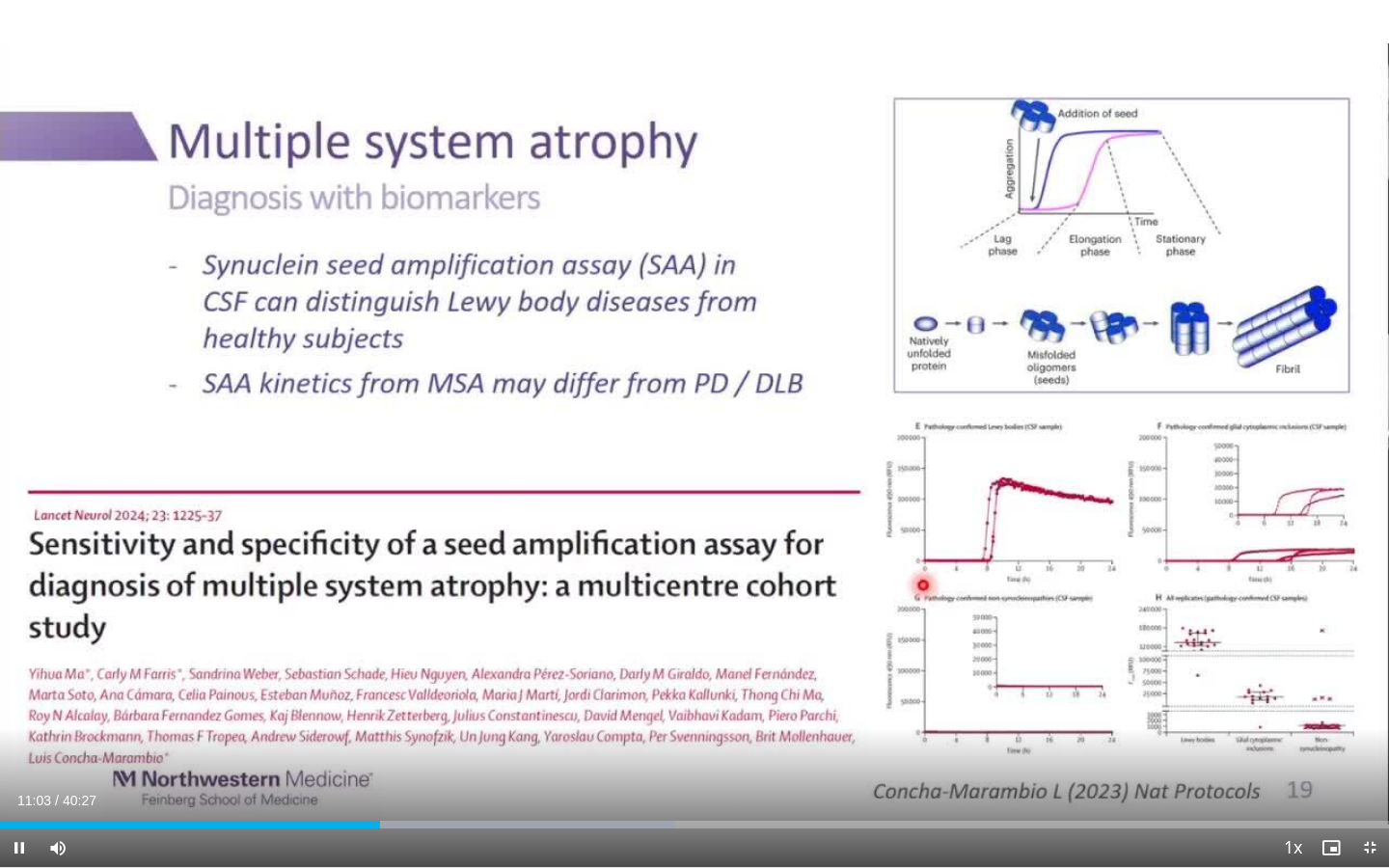click at bounding box center (19, 848) 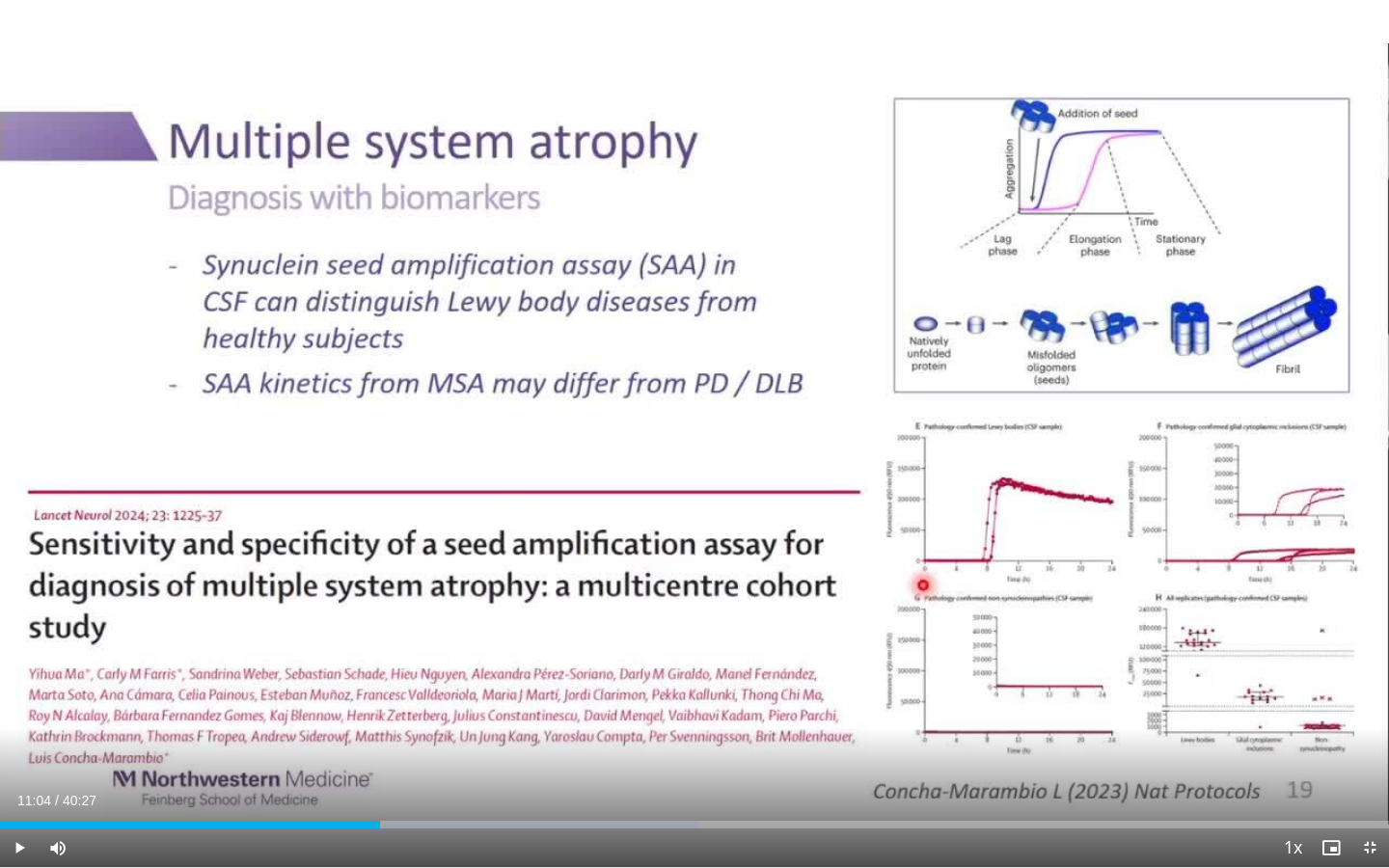 click at bounding box center (19, 848) 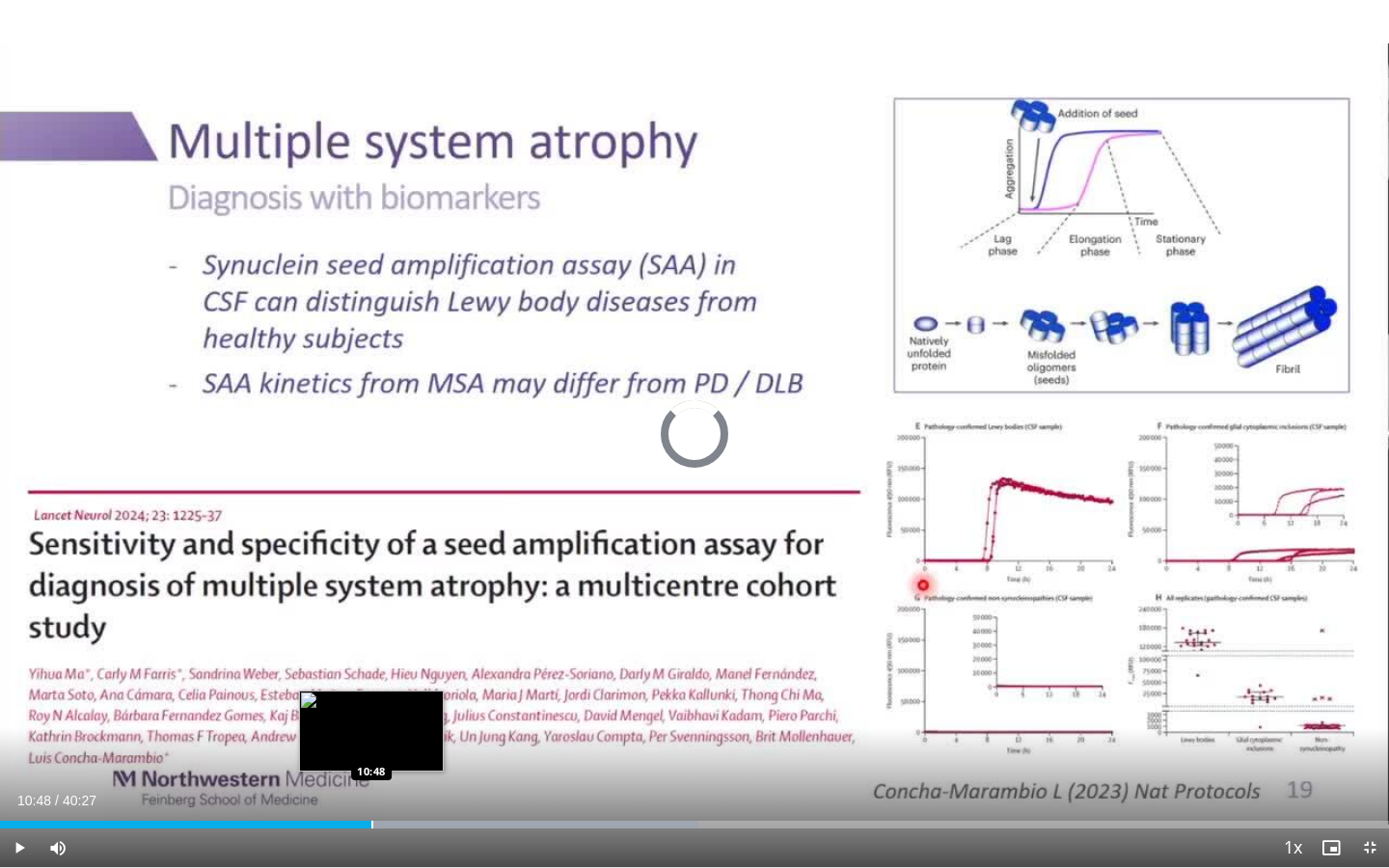 click at bounding box center [372, 825] 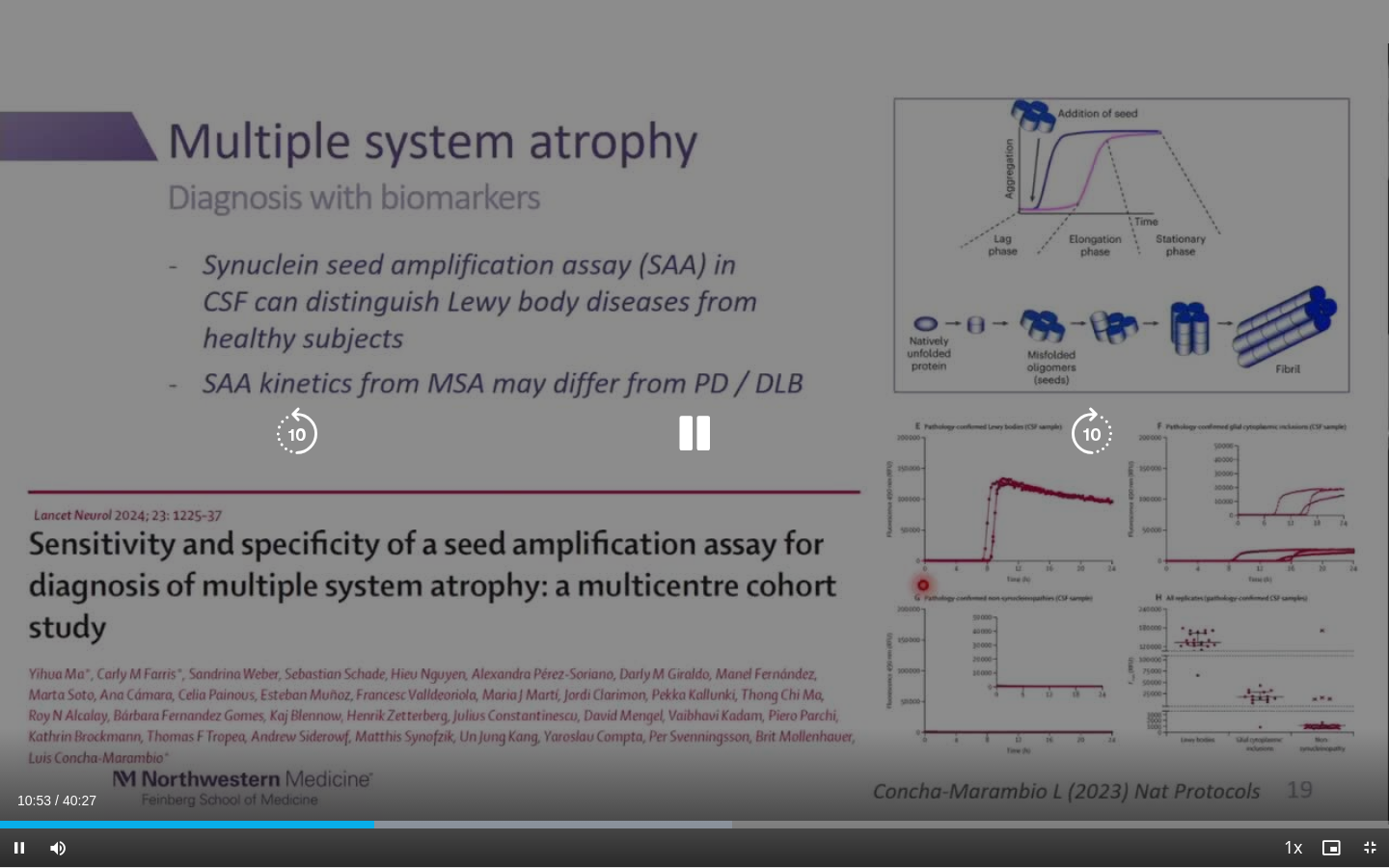 click on "10:53" at bounding box center [187, 825] 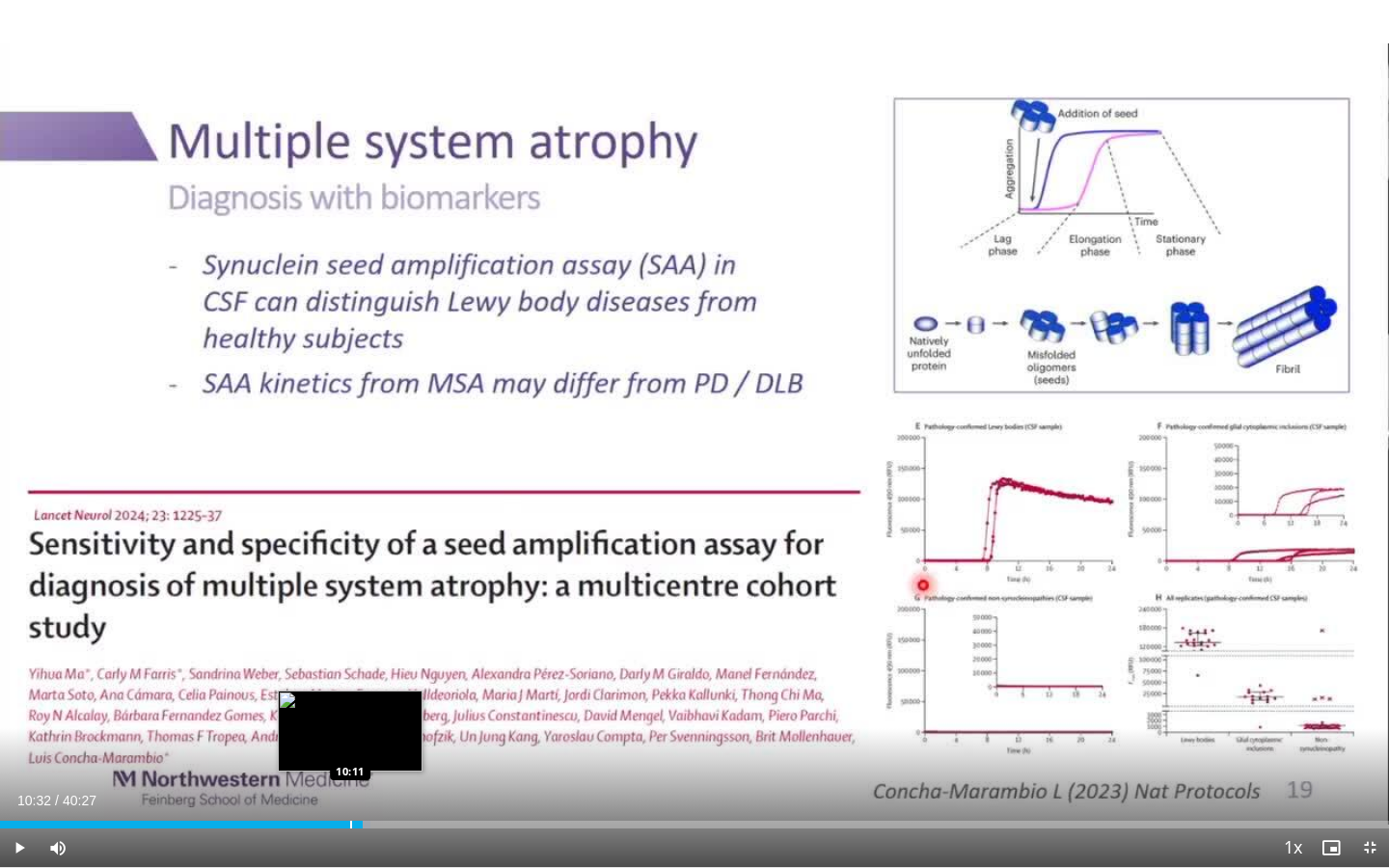 click at bounding box center [351, 825] 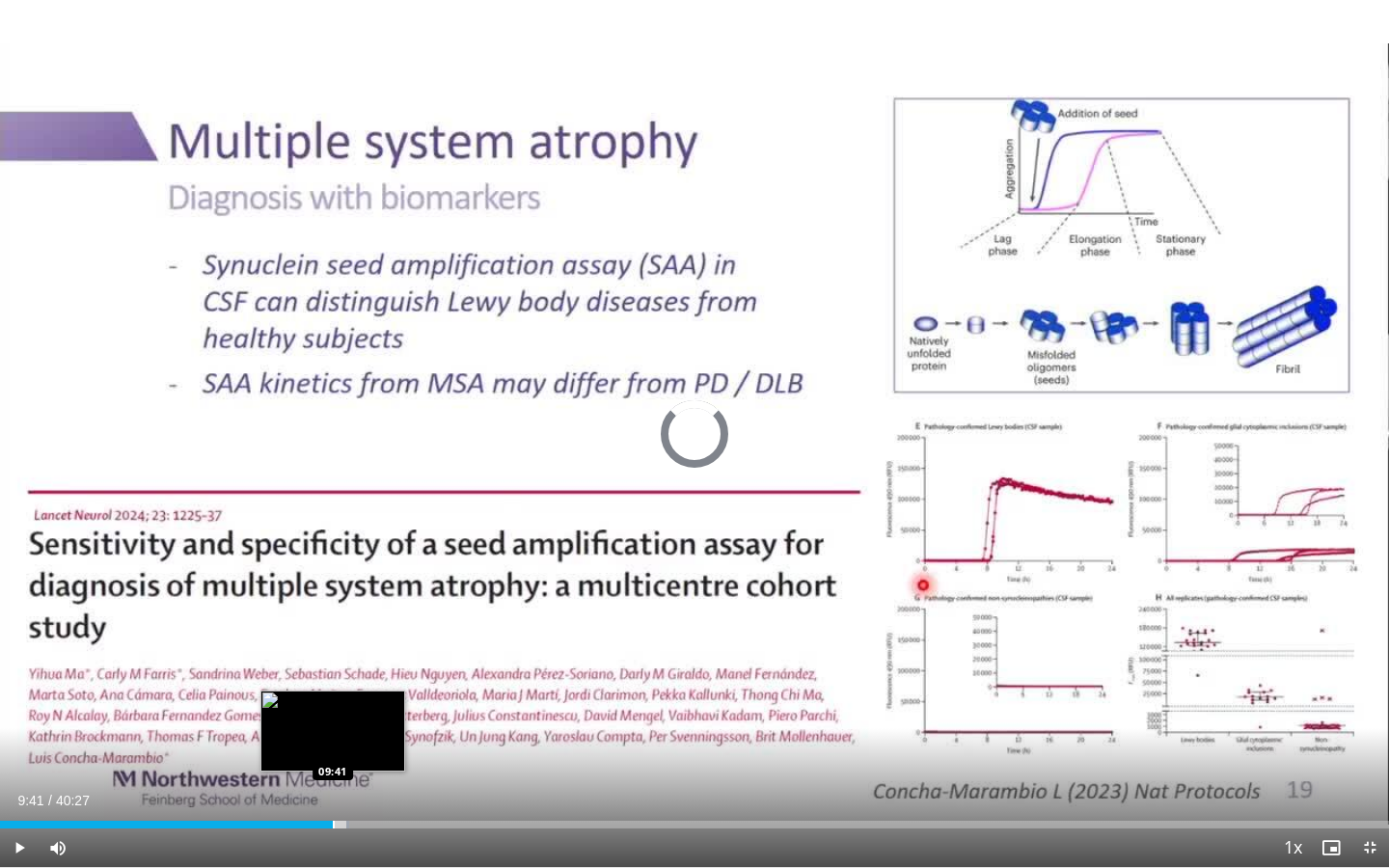 click at bounding box center [334, 825] 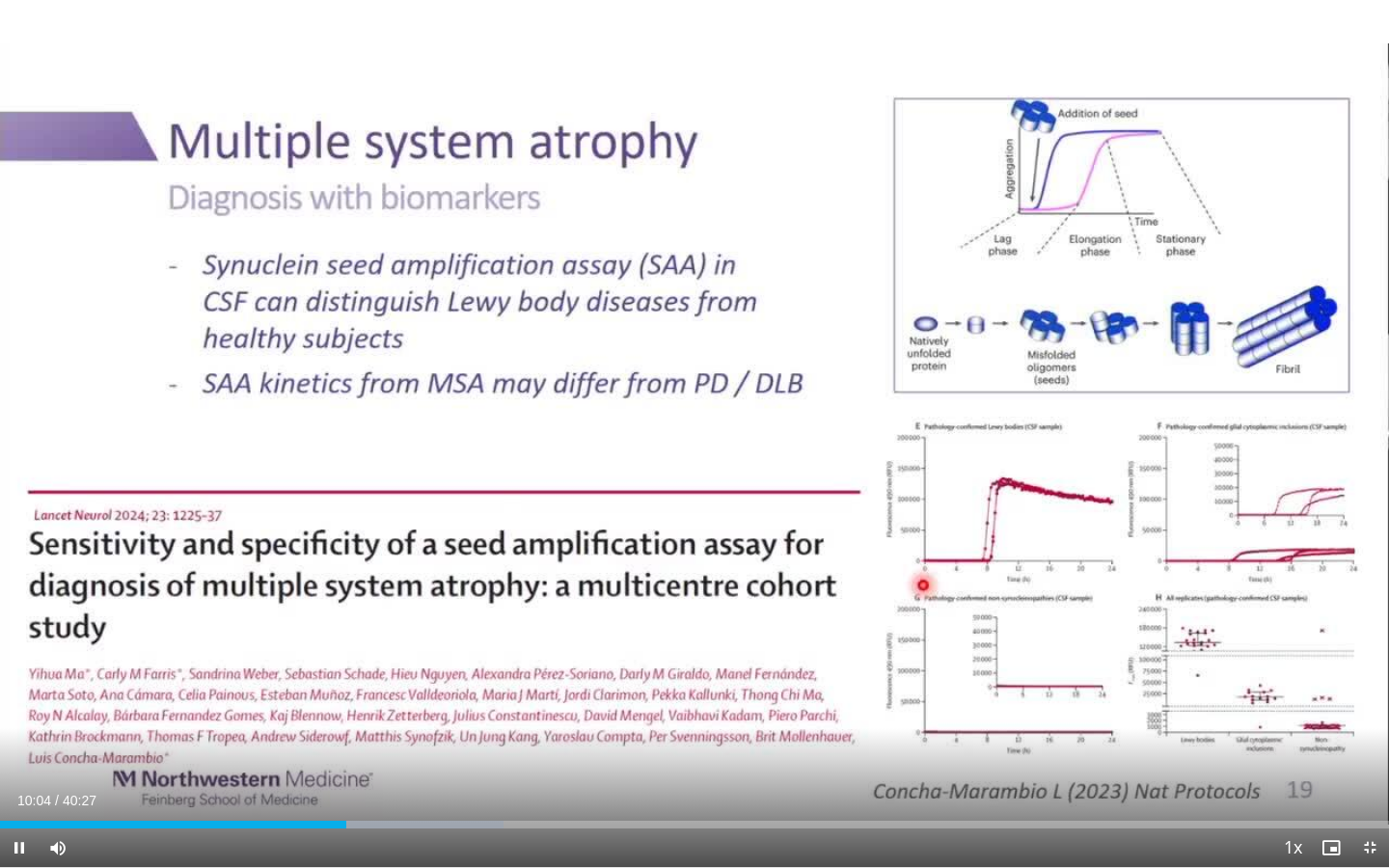 click at bounding box center (1370, 848) 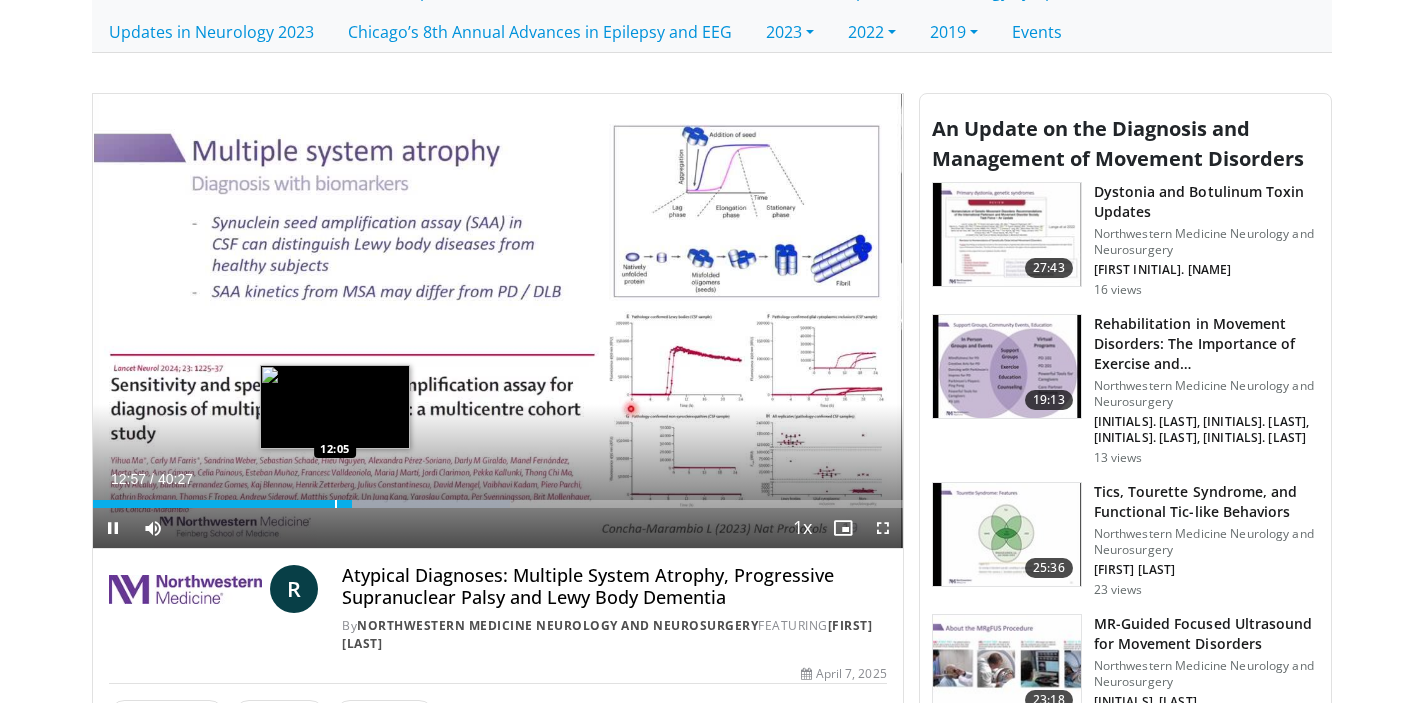 click at bounding box center [336, 504] 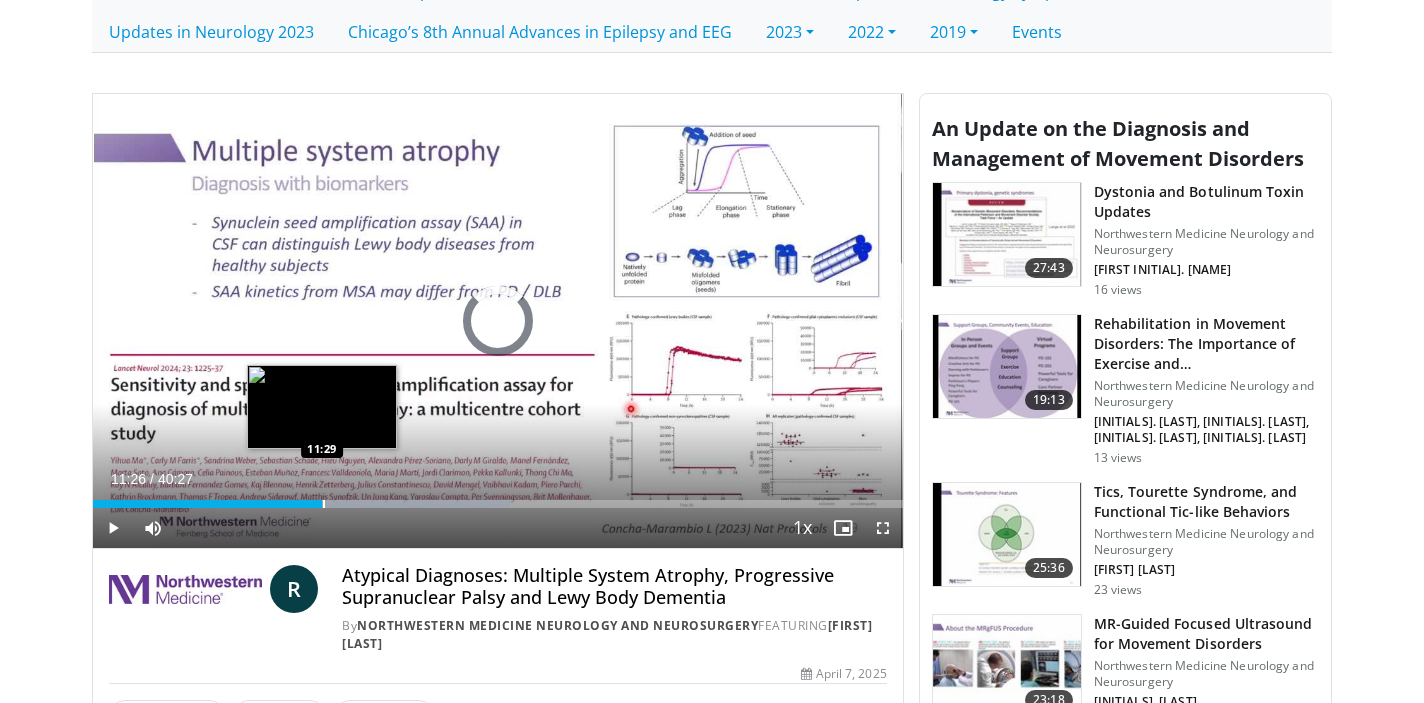 click on "Loaded :  51.48% 11:26 11:29" at bounding box center [498, 504] 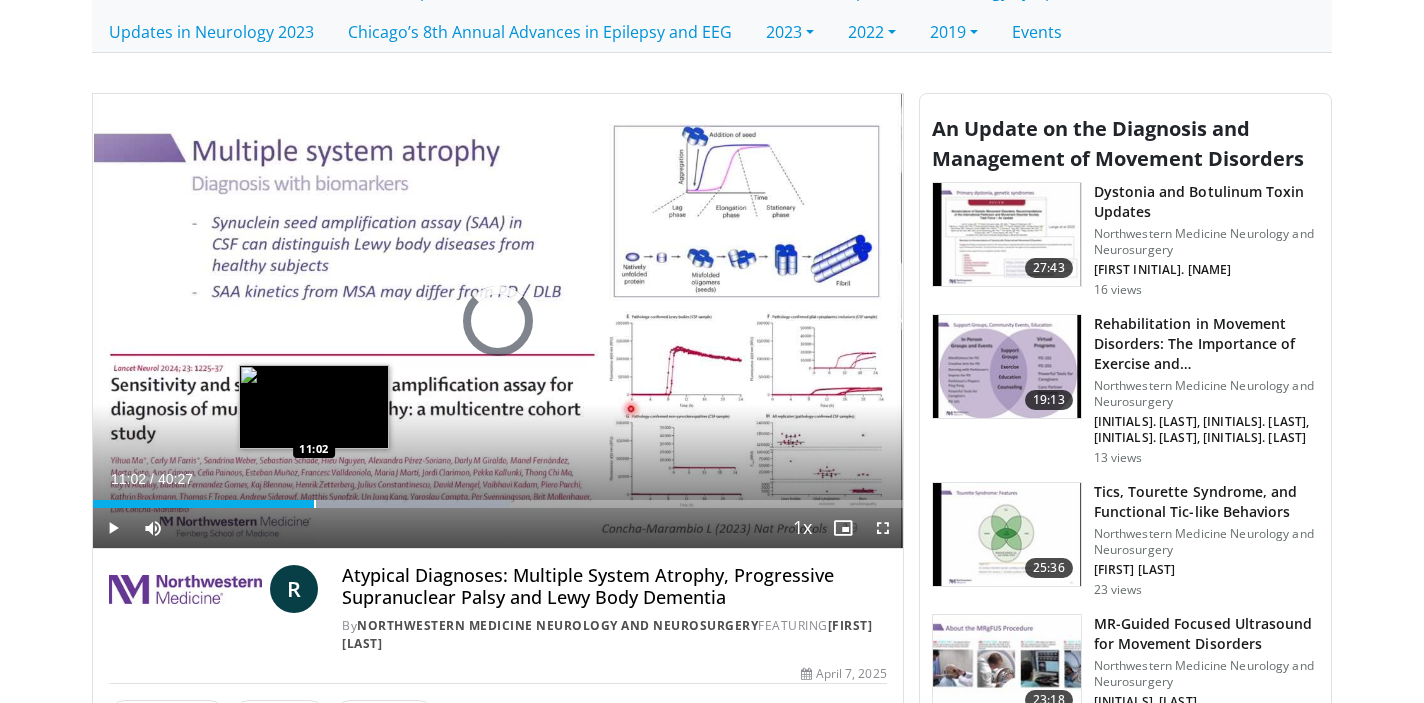 click at bounding box center [315, 504] 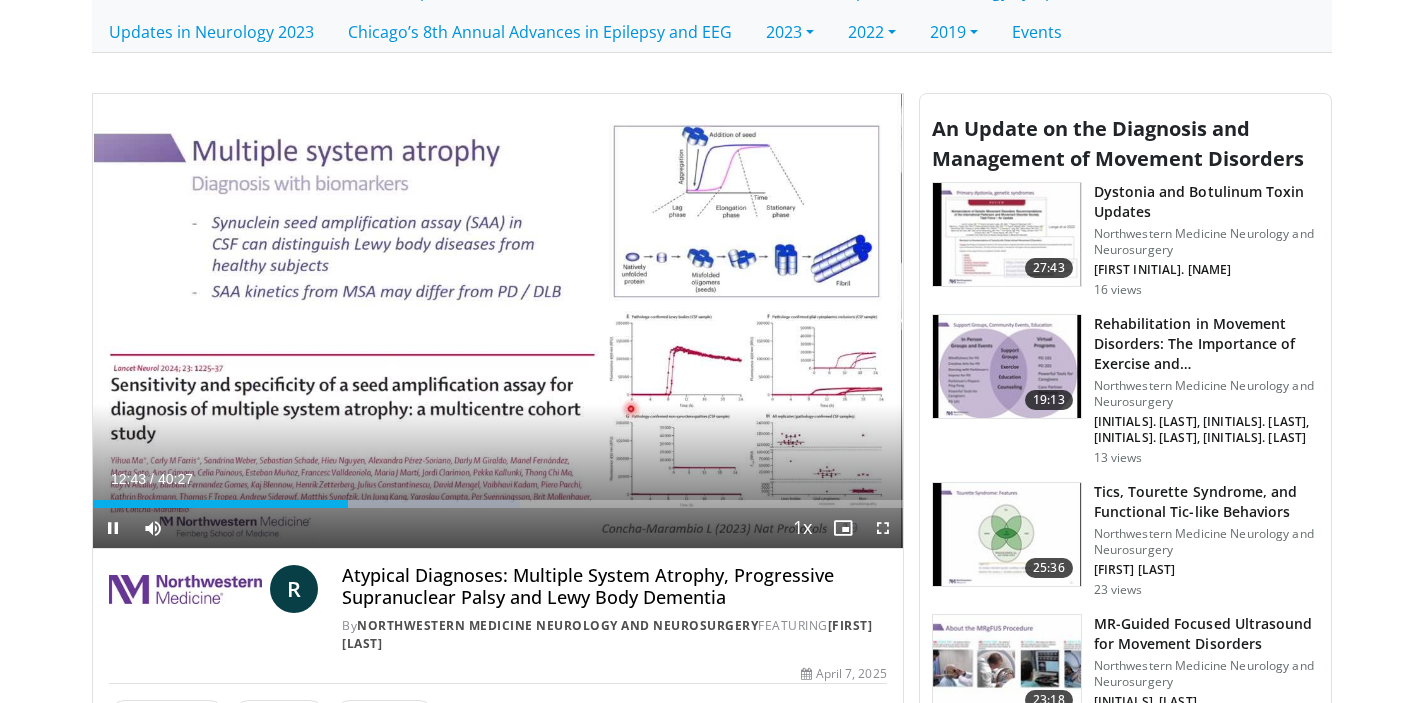 click at bounding box center [113, 528] 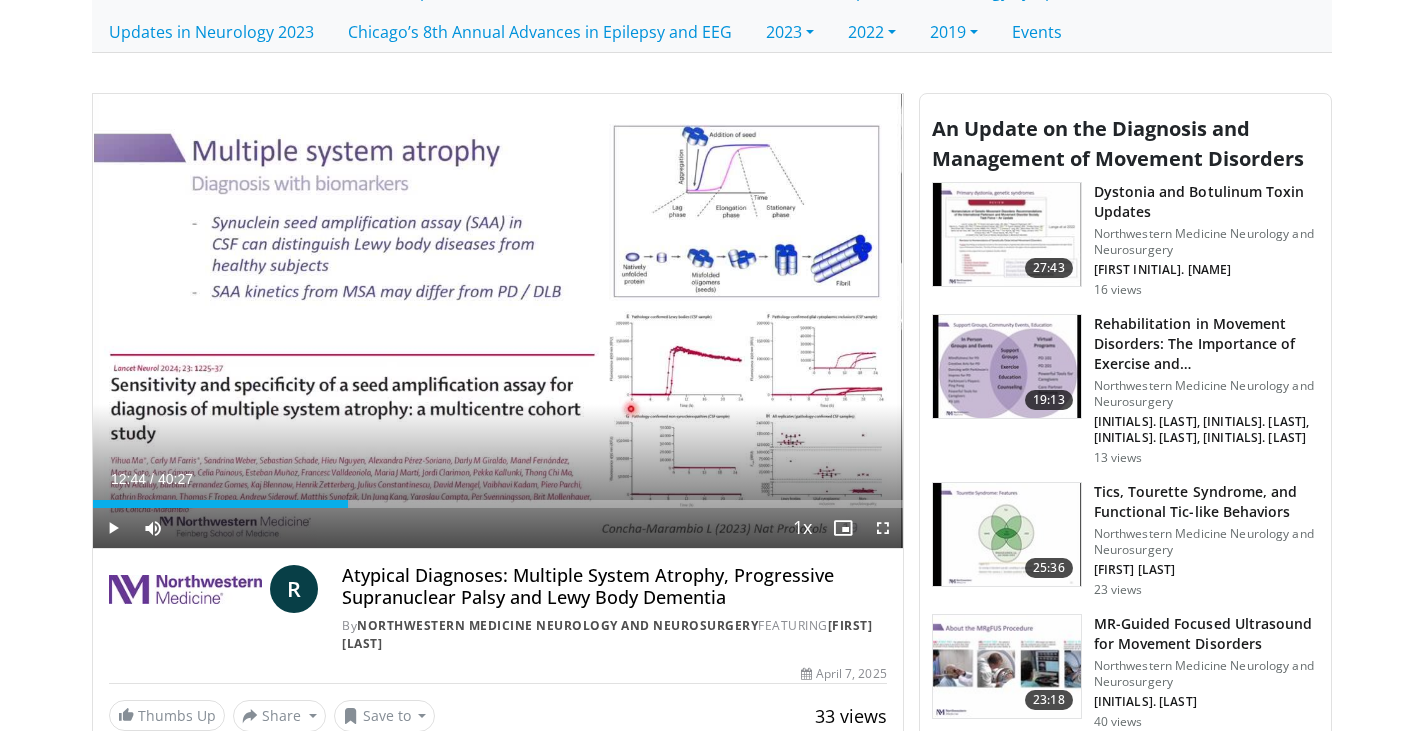click at bounding box center (113, 528) 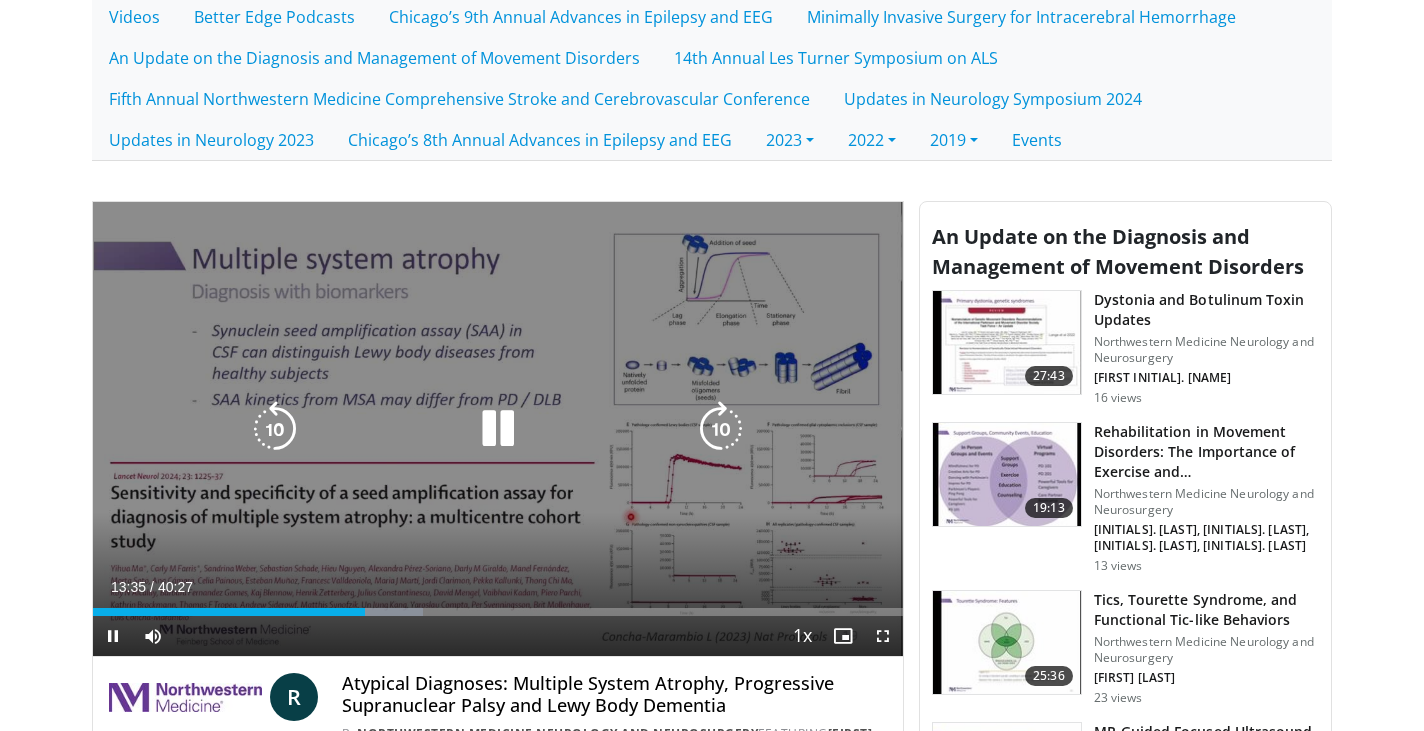 scroll, scrollTop: 500, scrollLeft: 0, axis: vertical 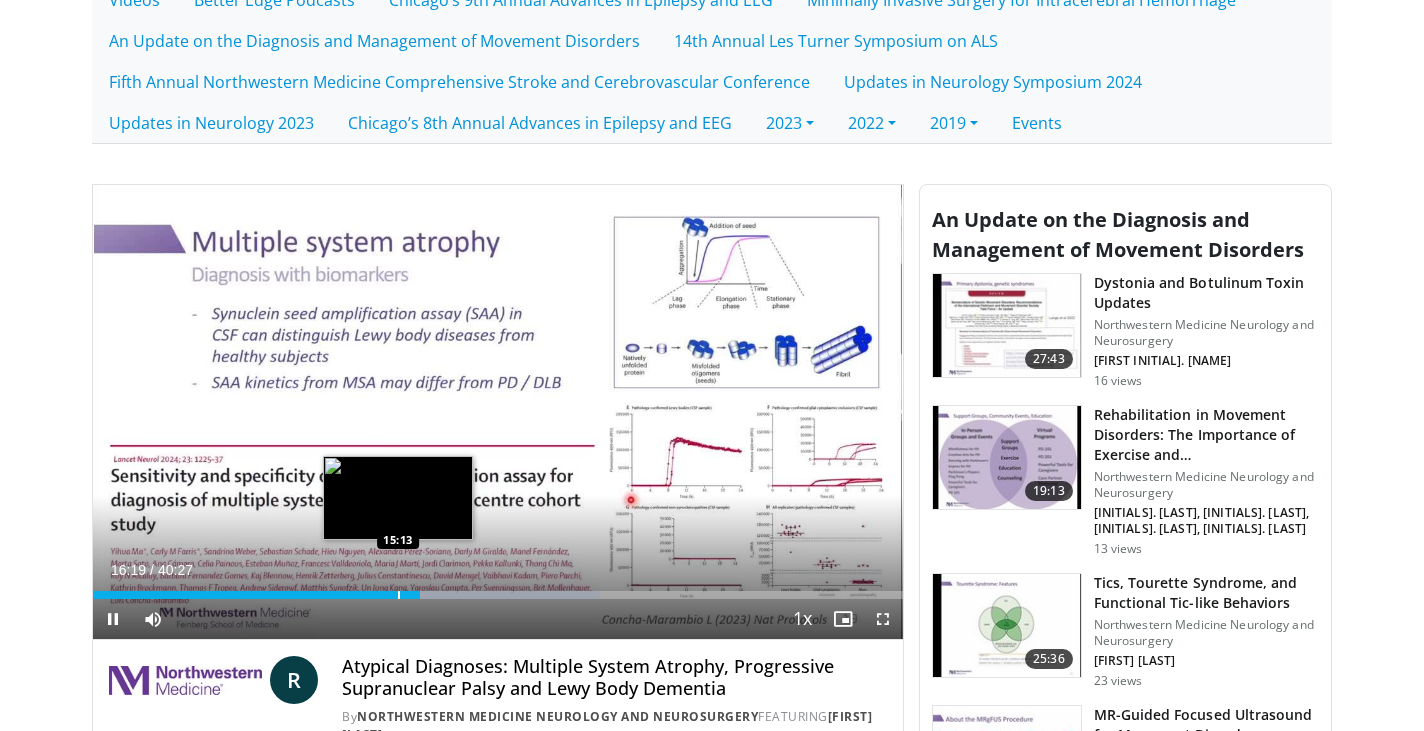 click at bounding box center [399, 595] 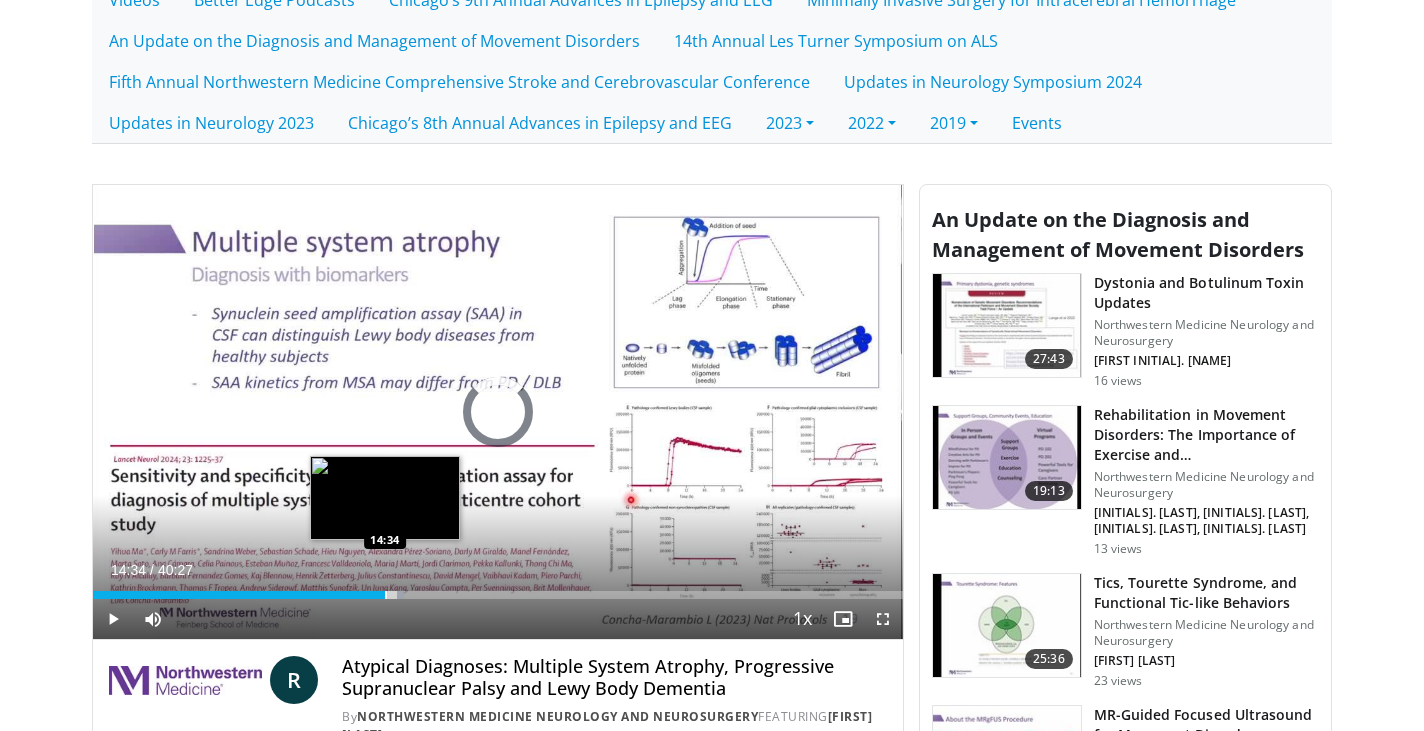 click at bounding box center (386, 595) 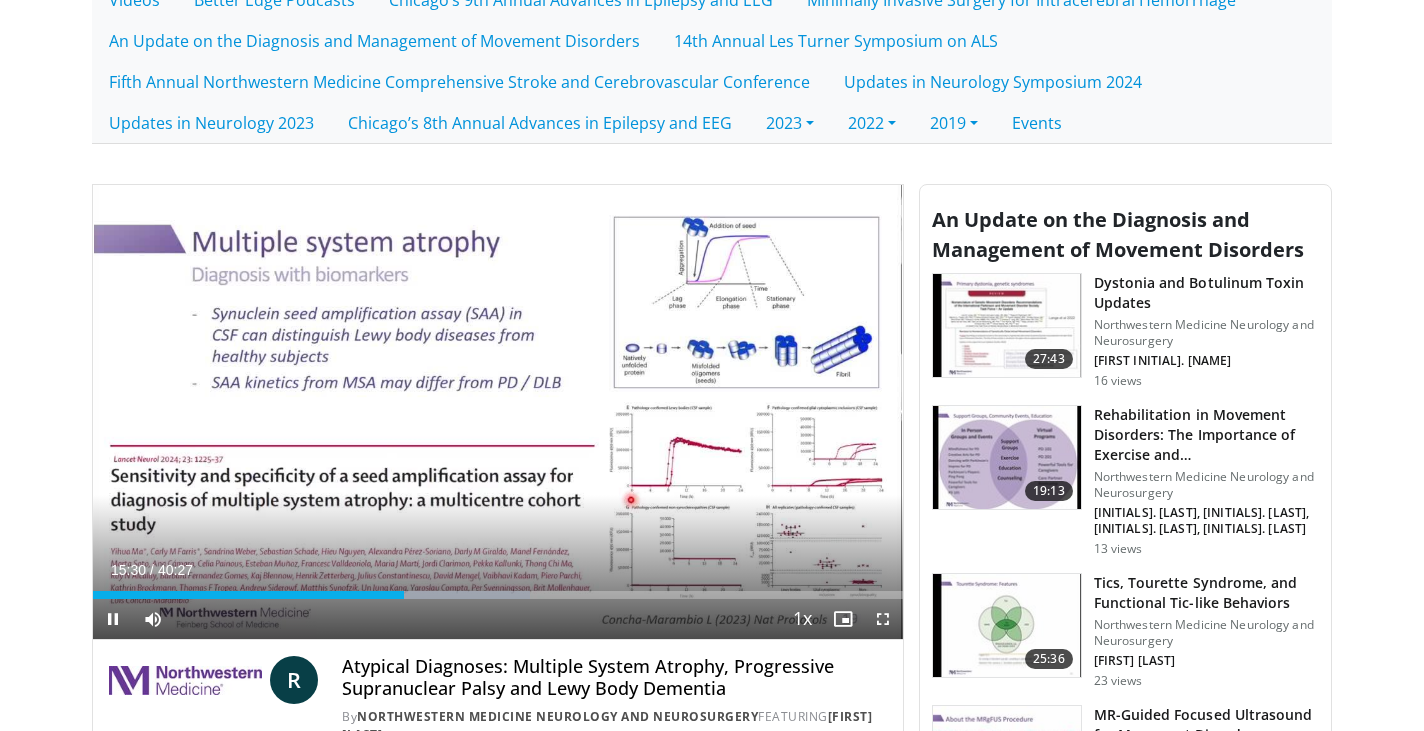 click at bounding box center [113, 619] 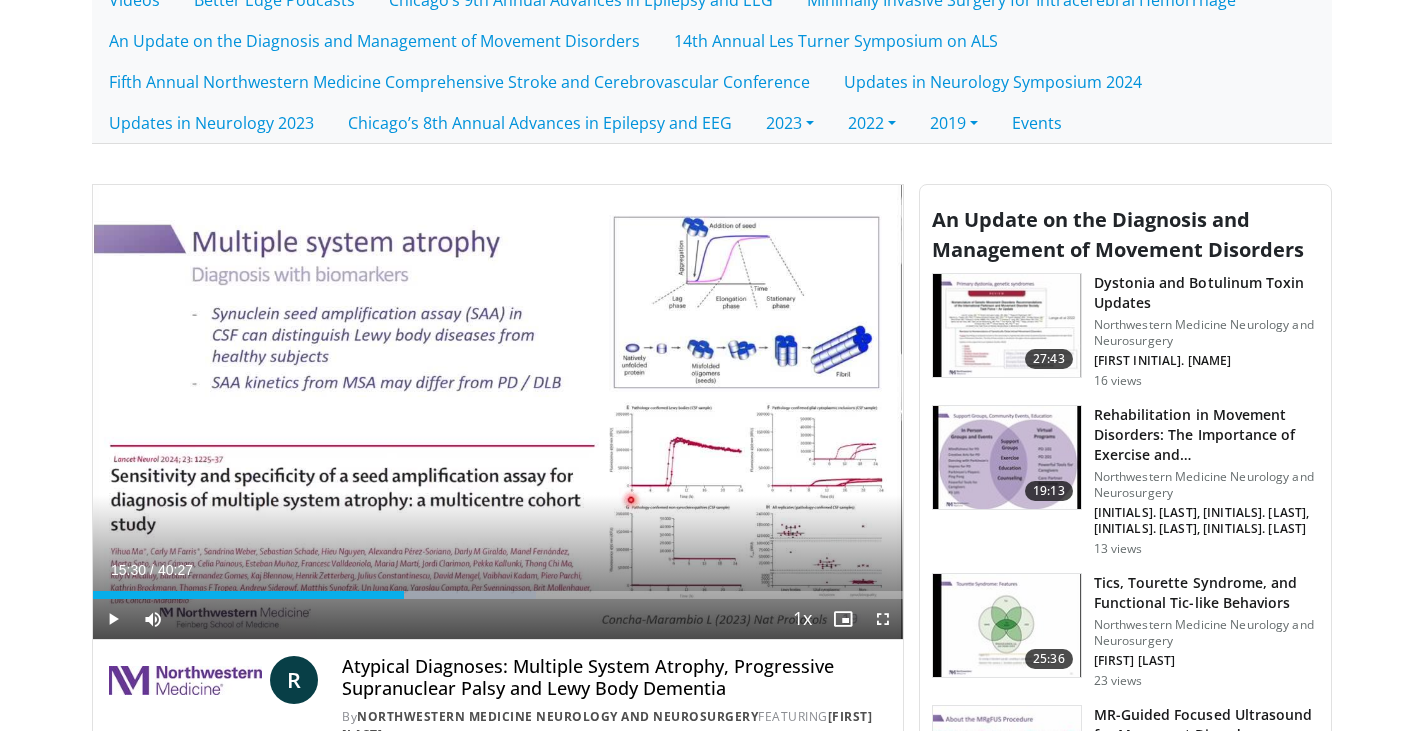 click at bounding box center [113, 619] 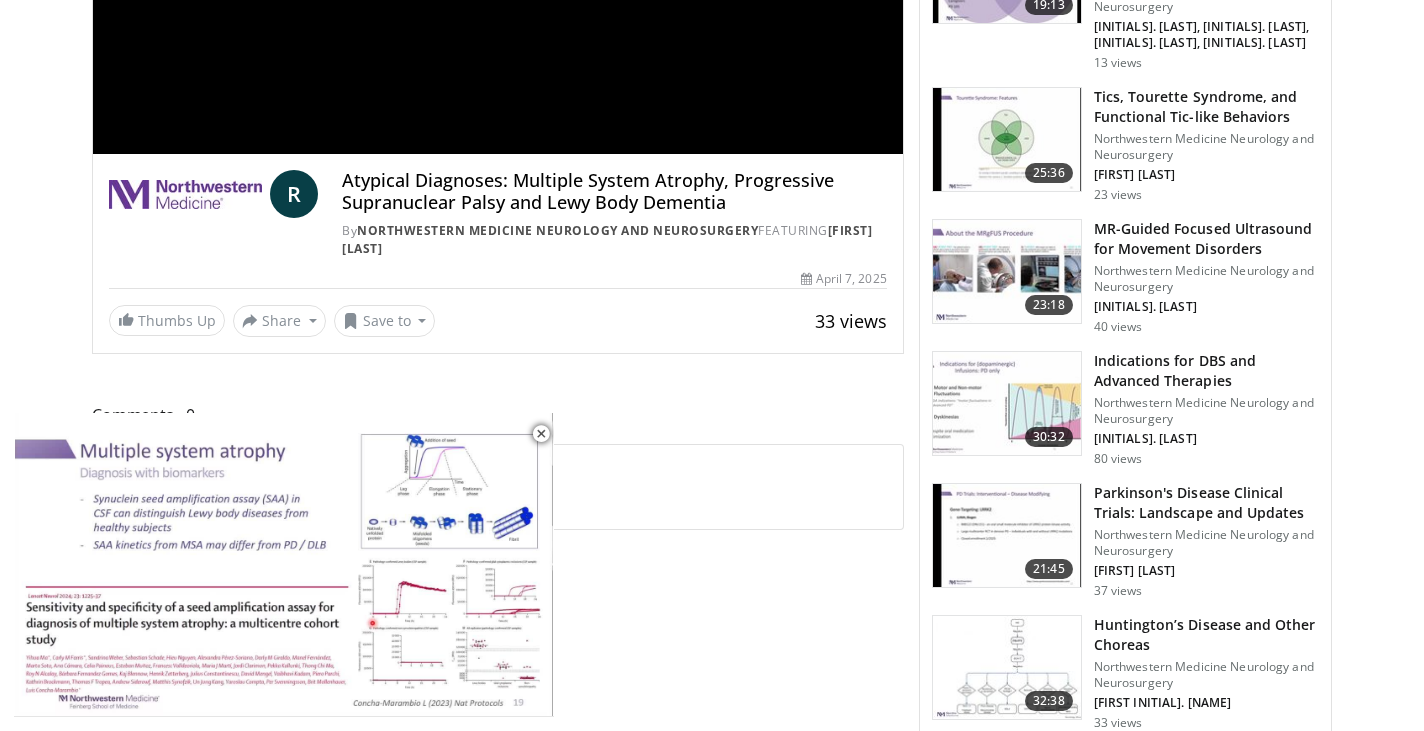 scroll, scrollTop: 992, scrollLeft: 0, axis: vertical 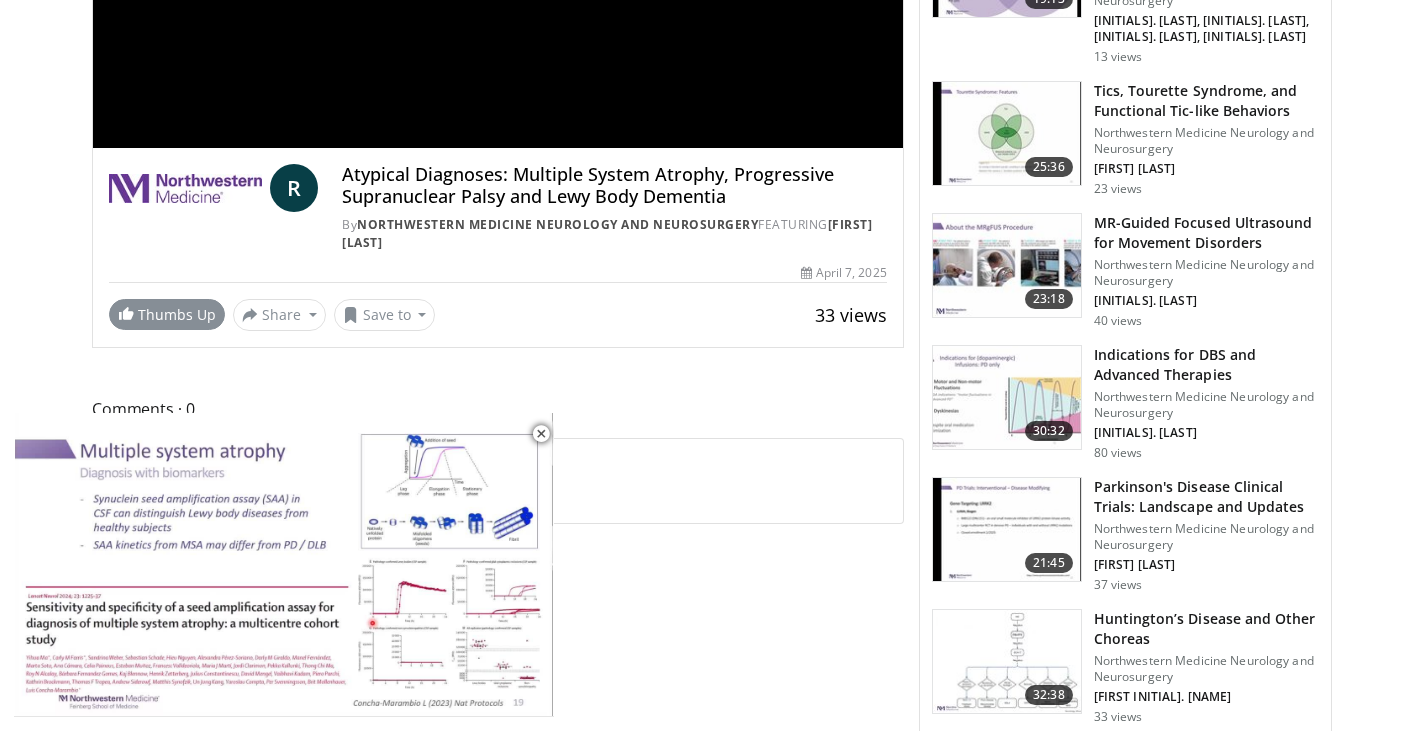 click on "Thumbs Up" at bounding box center [167, 314] 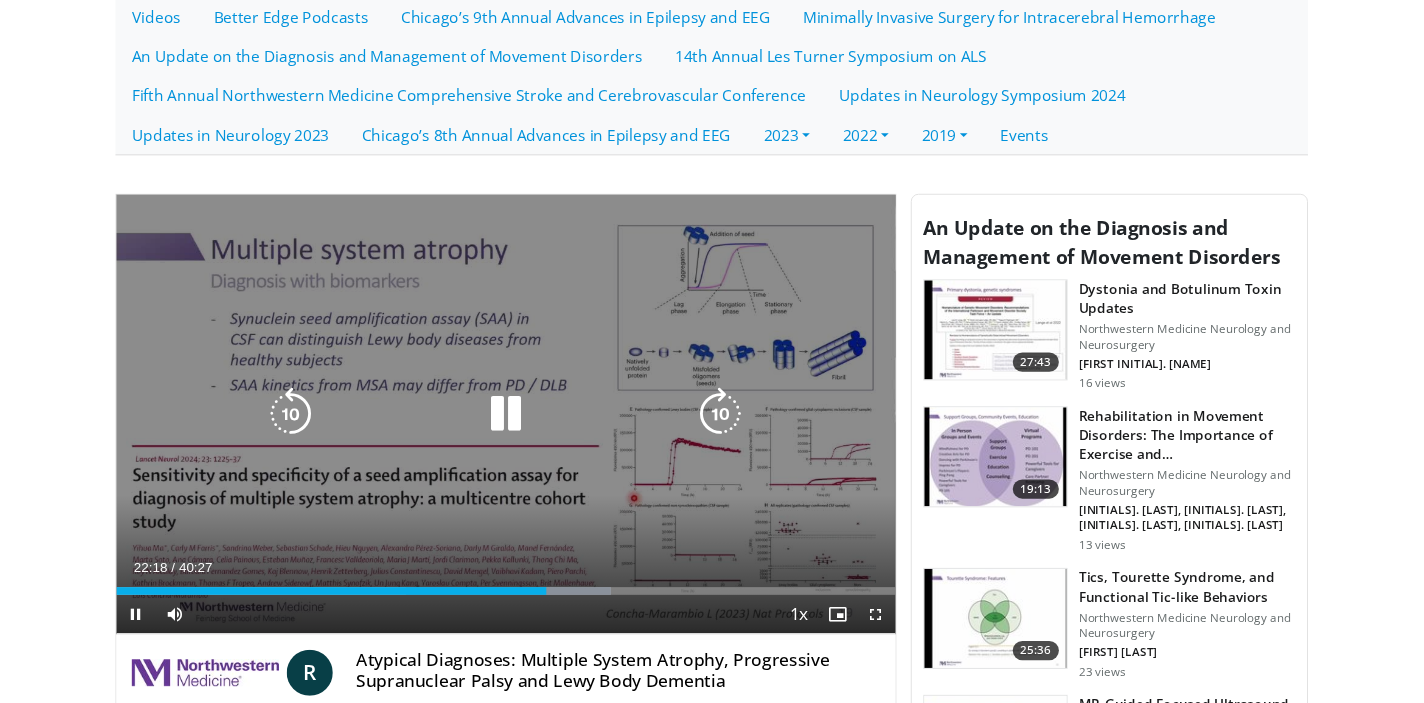 scroll, scrollTop: 481, scrollLeft: 0, axis: vertical 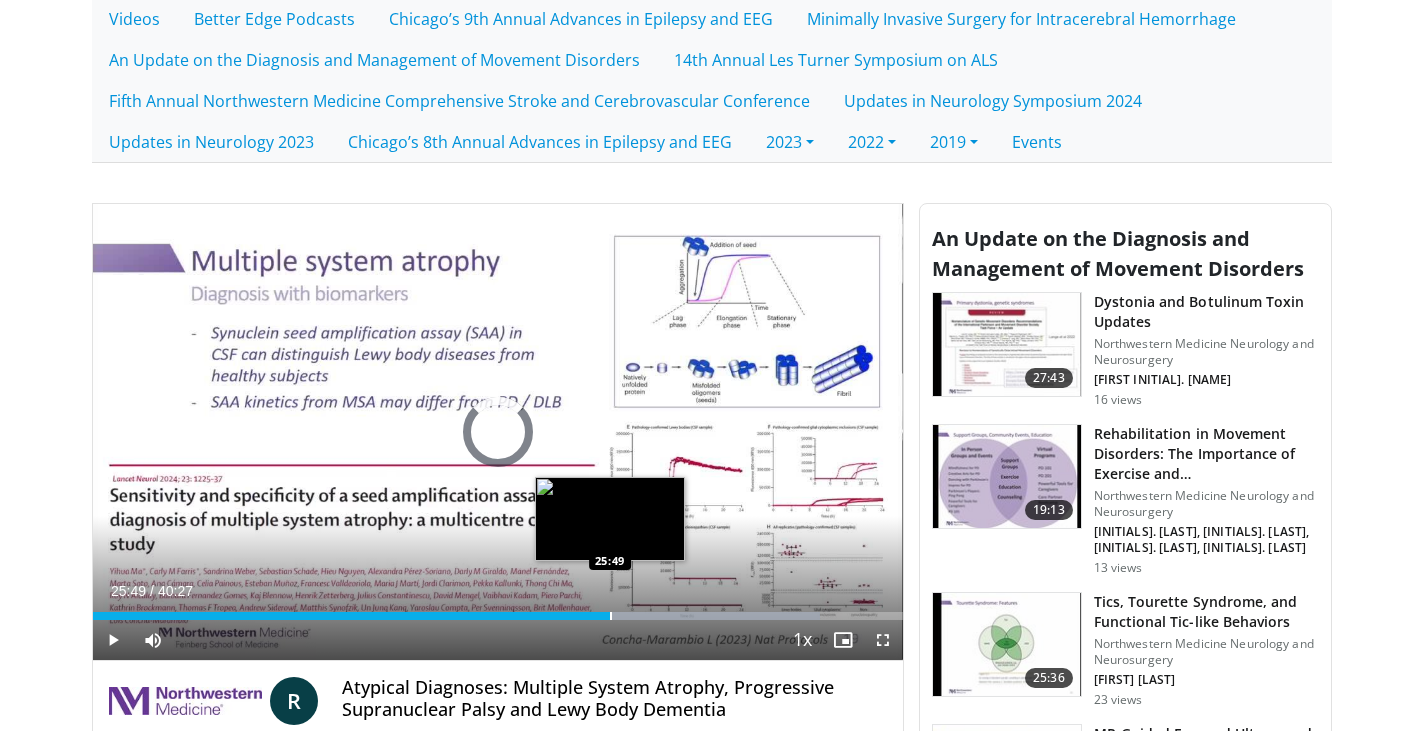 click at bounding box center (611, 616) 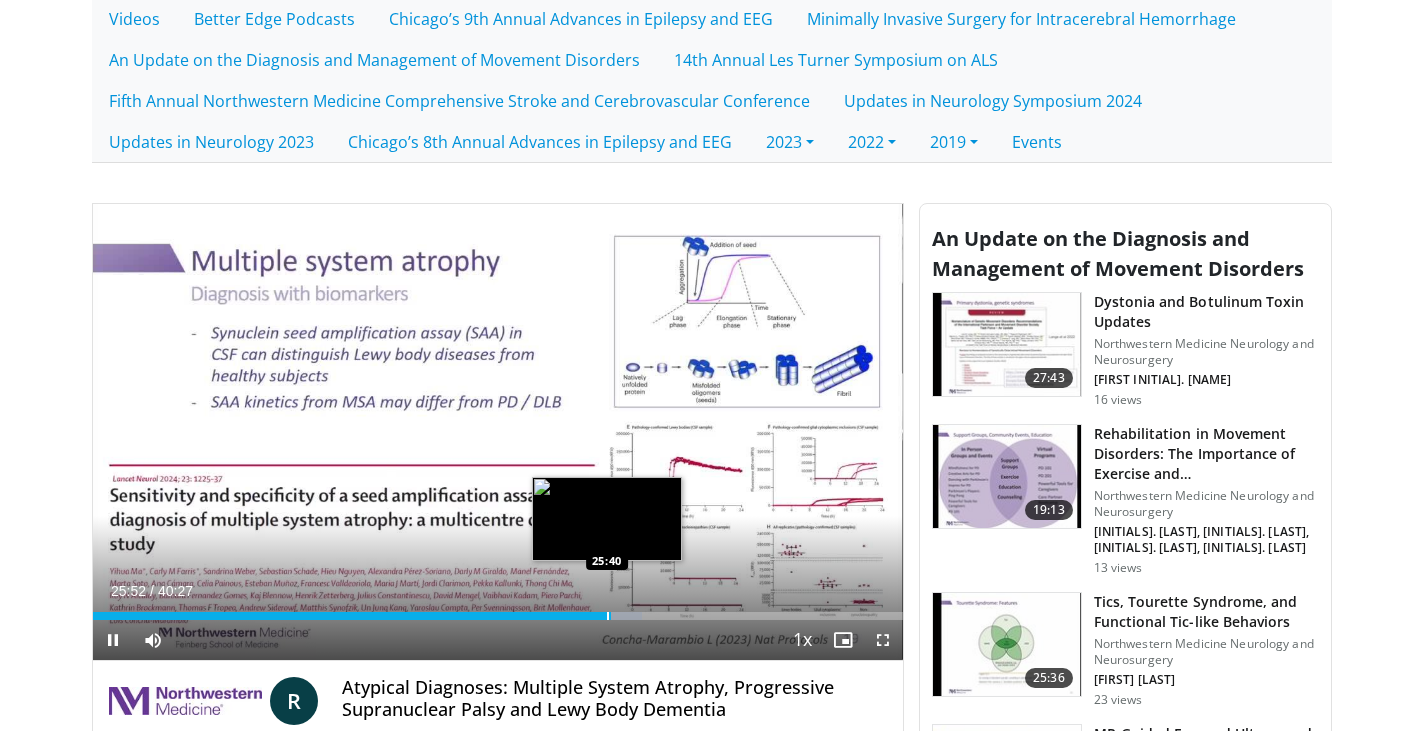 click at bounding box center [608, 616] 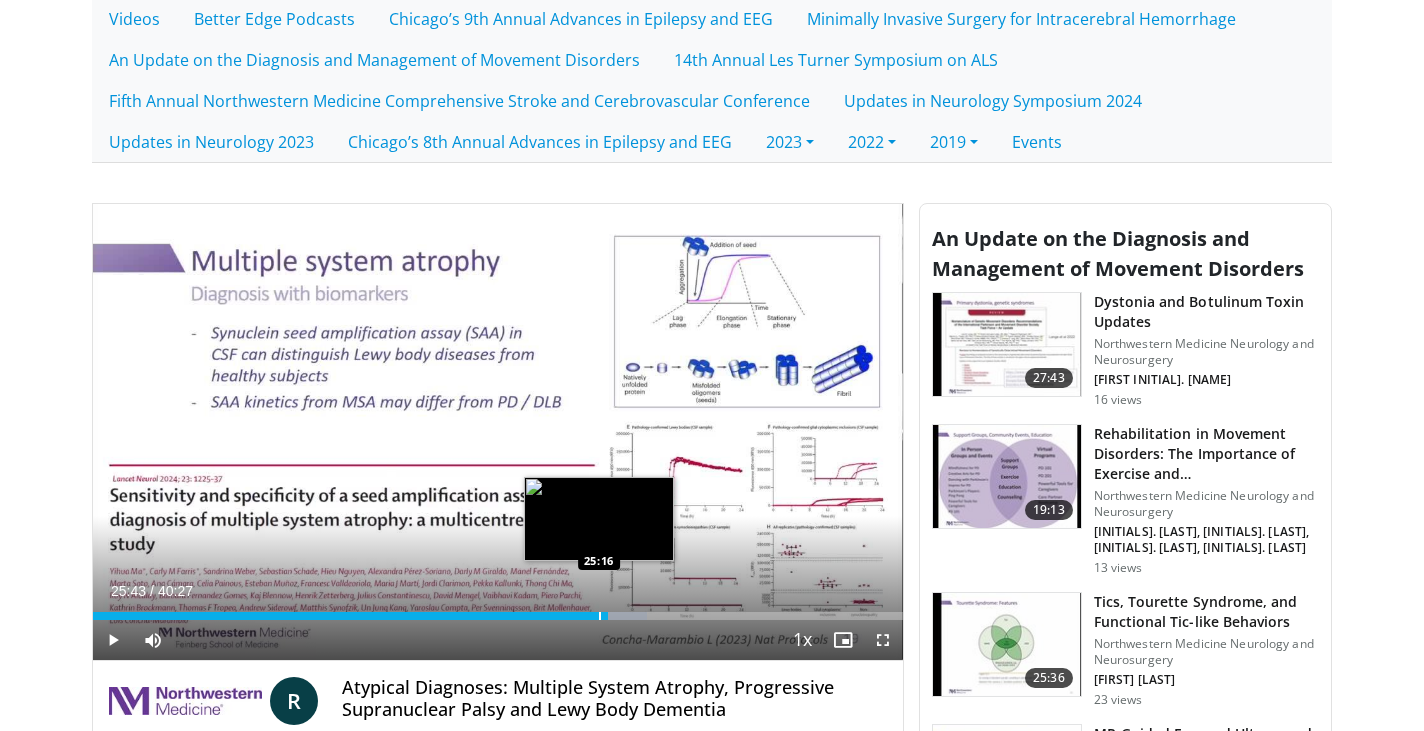 click at bounding box center (600, 616) 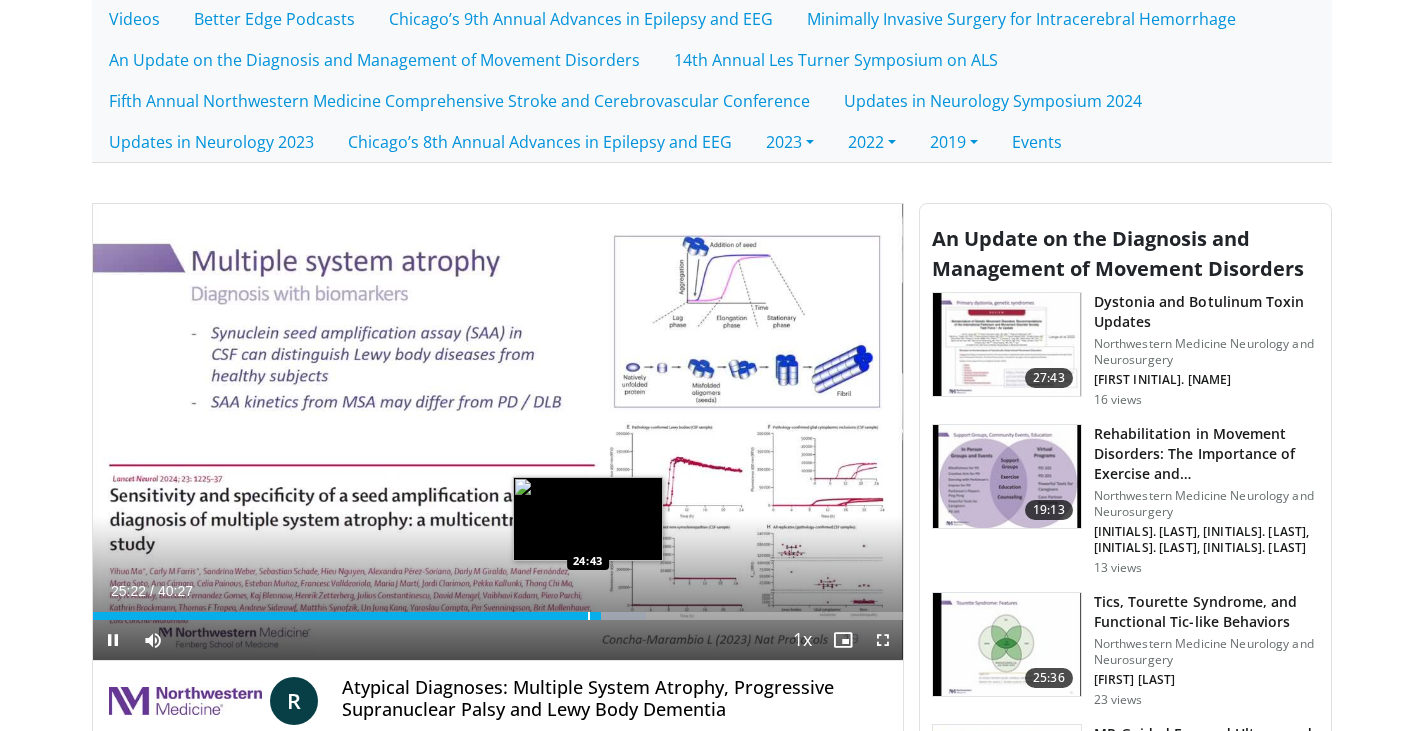 click at bounding box center [589, 616] 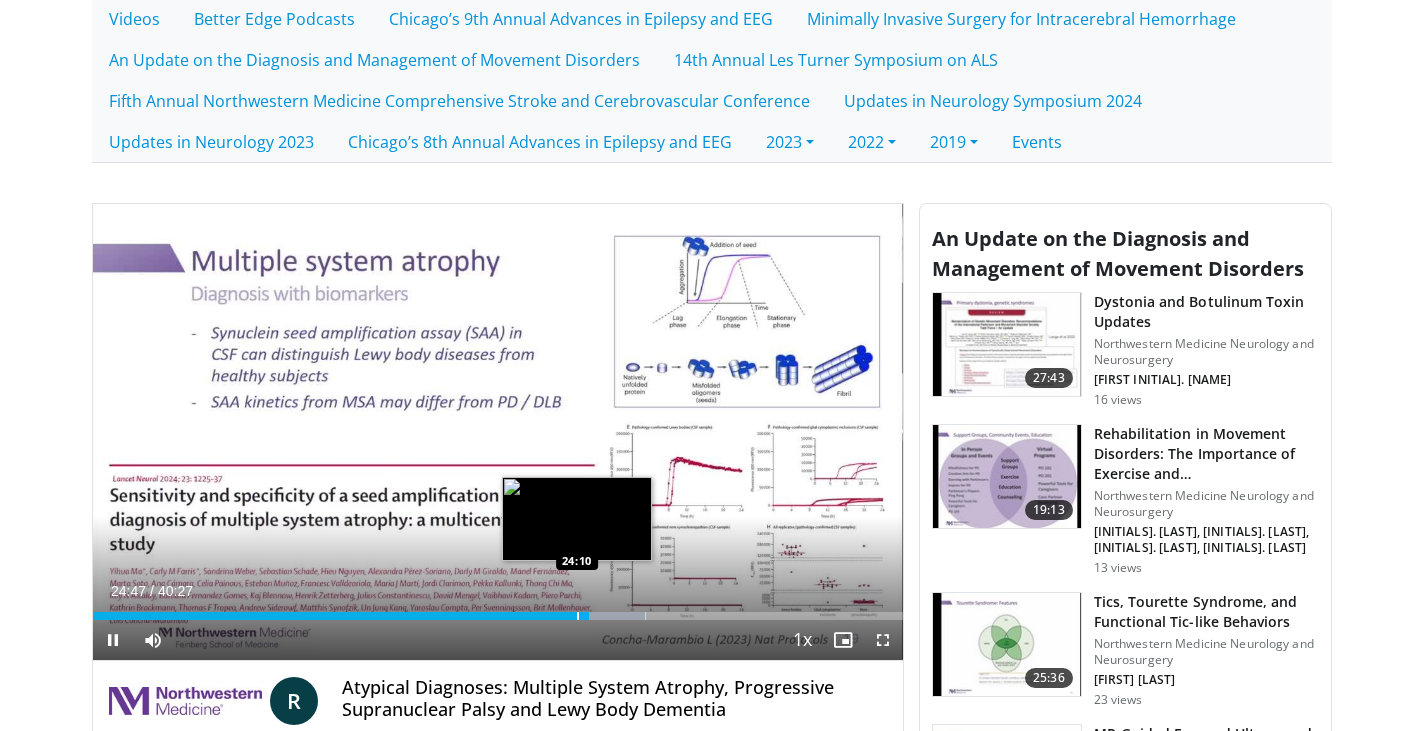 click at bounding box center (578, 616) 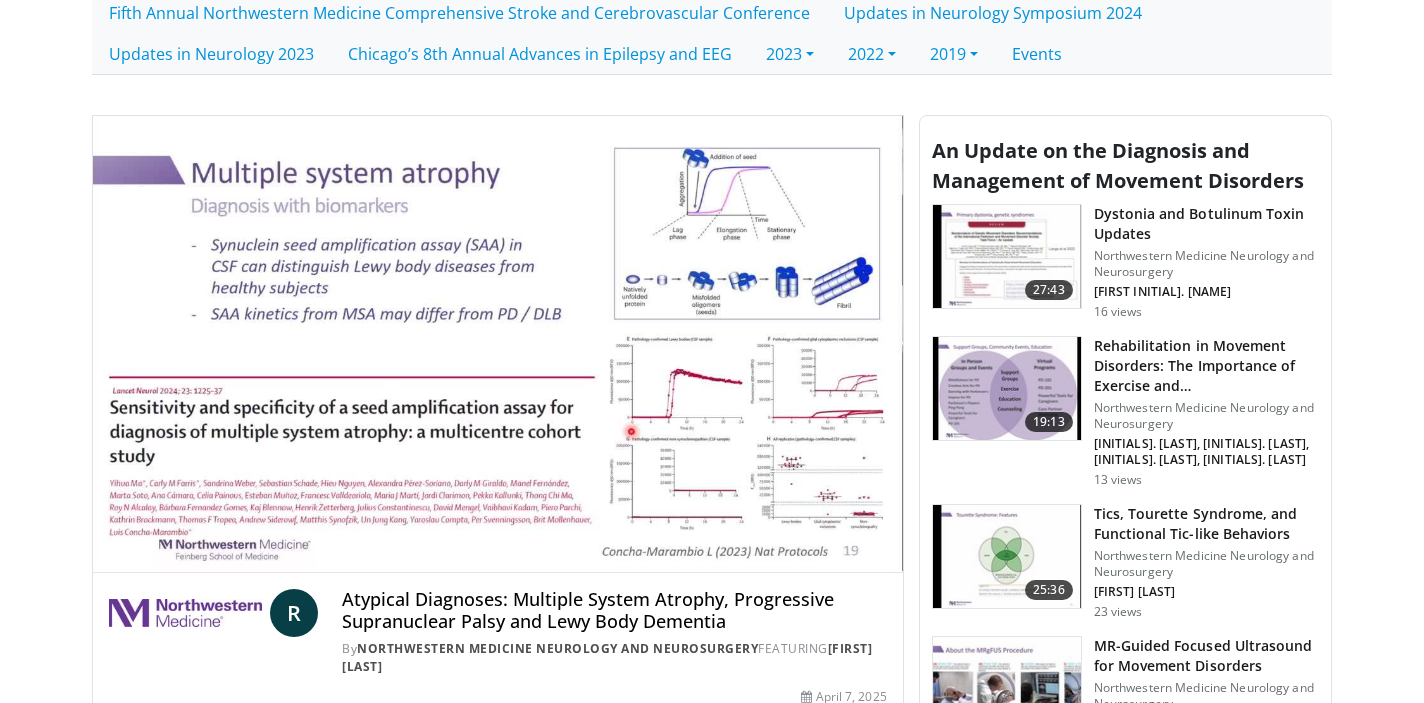 scroll, scrollTop: 574, scrollLeft: 0, axis: vertical 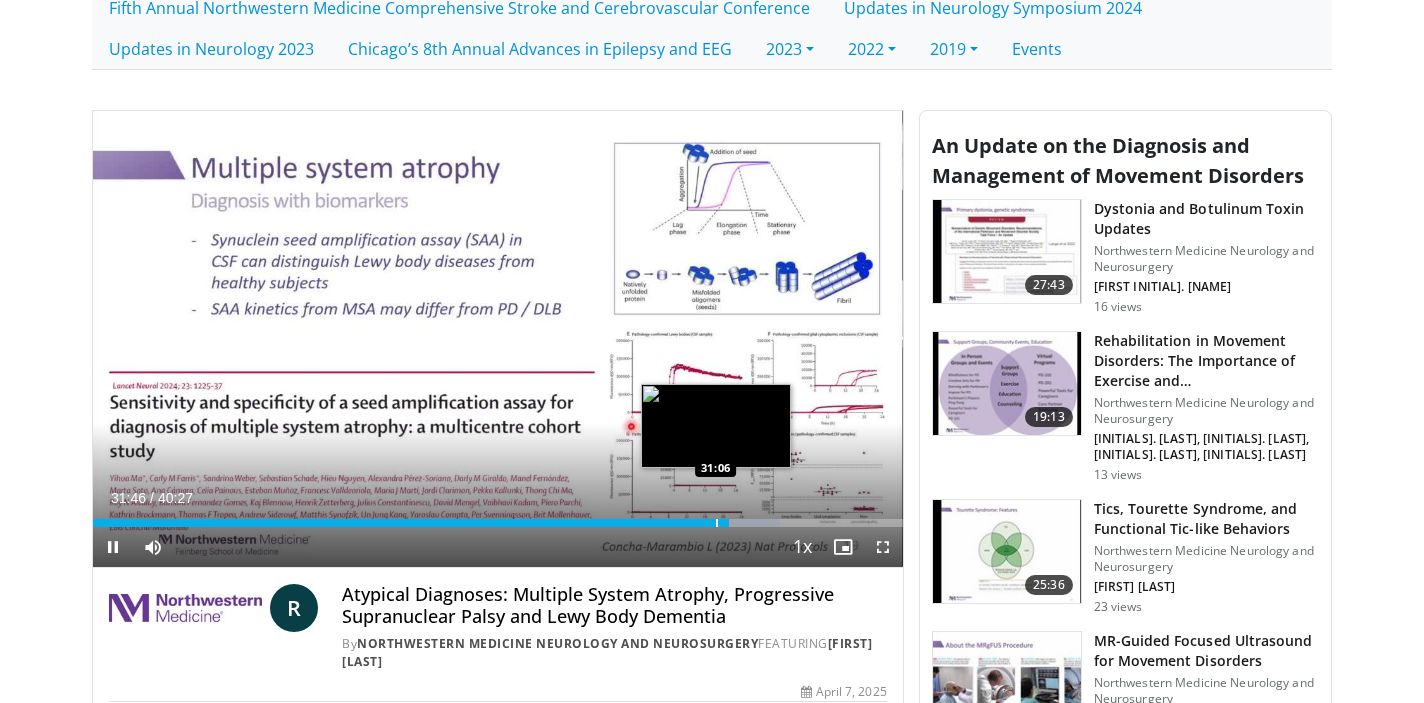 click on "Loaded :  84.88% 31:46 31:06" at bounding box center (498, 517) 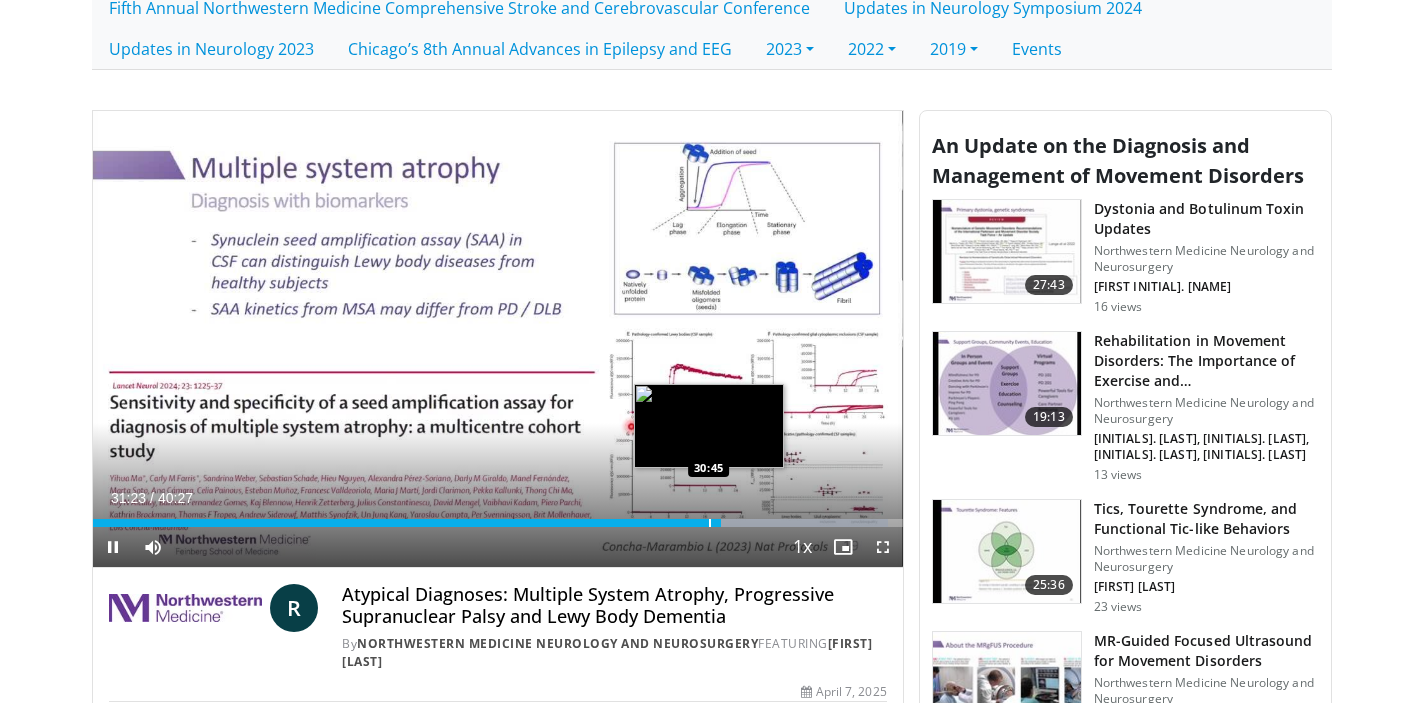 click at bounding box center [710, 523] 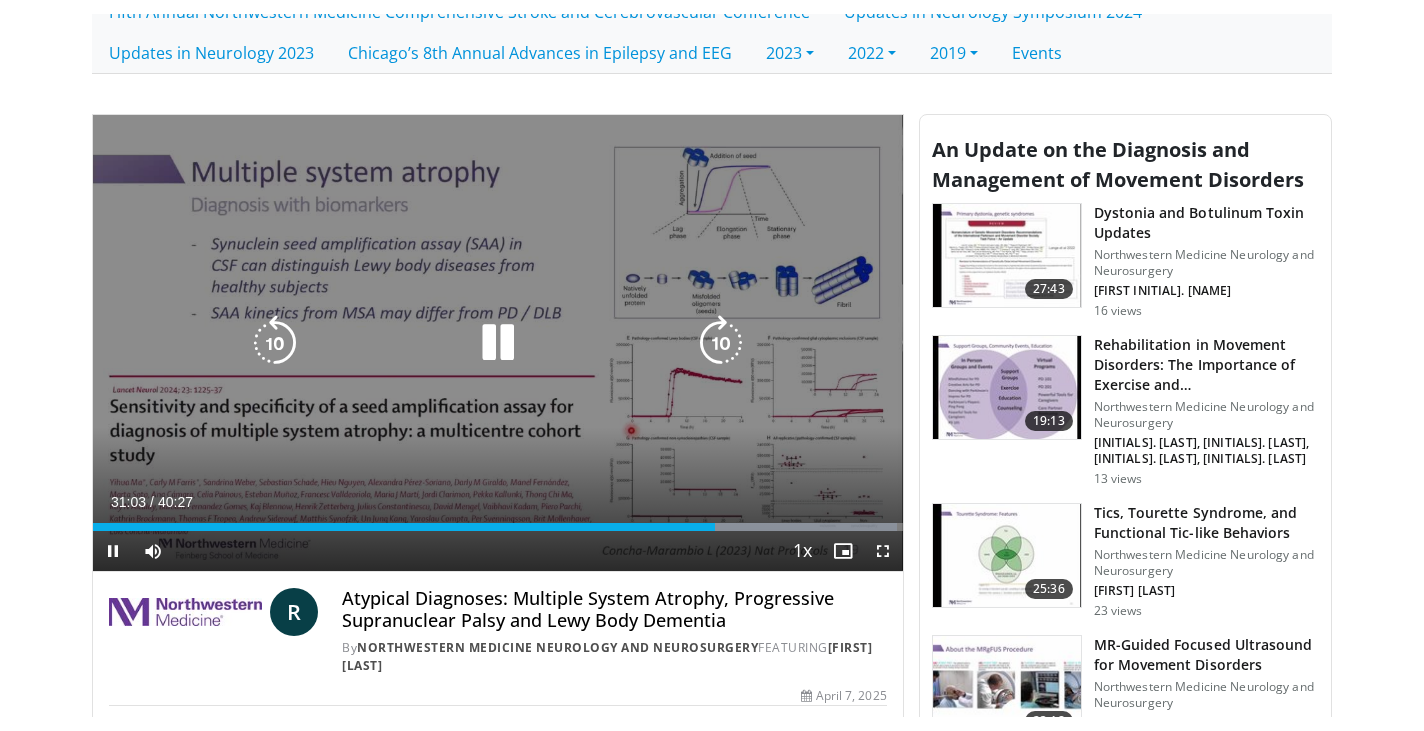 scroll, scrollTop: 586, scrollLeft: 0, axis: vertical 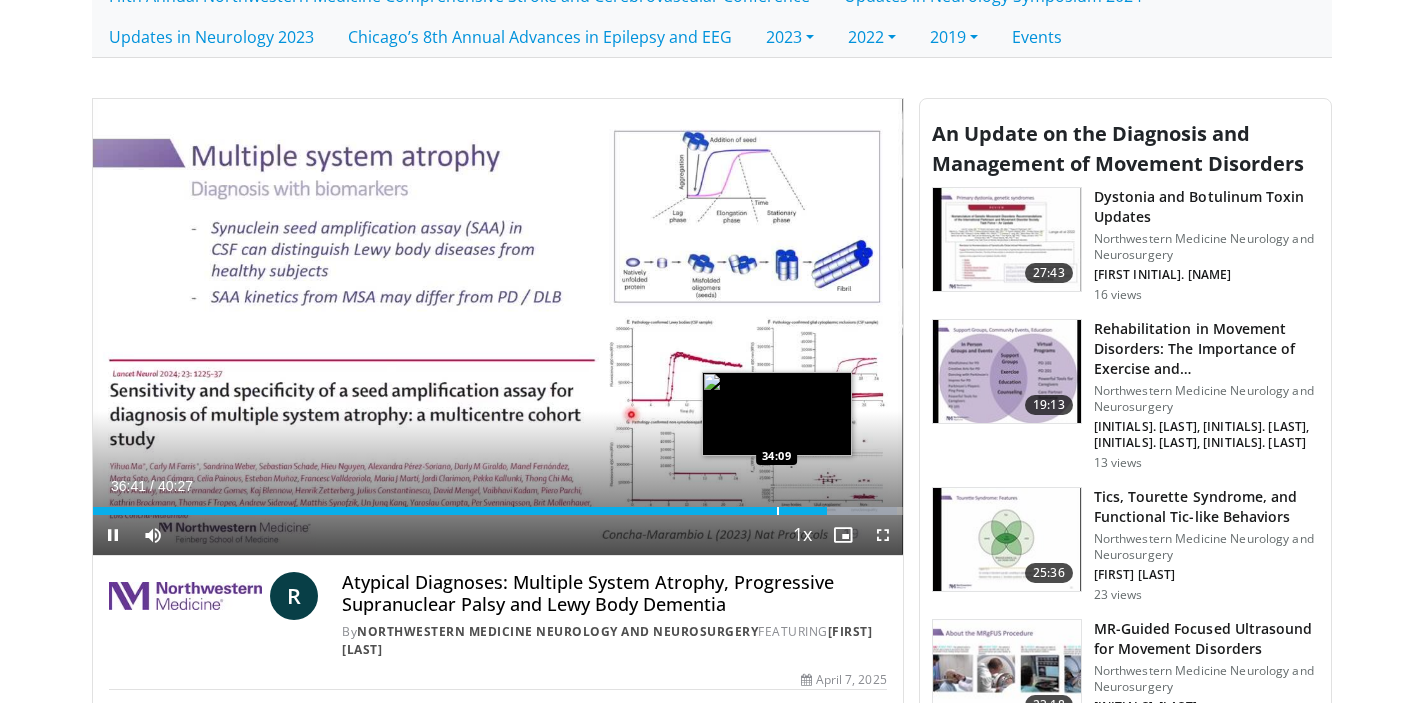 click at bounding box center [778, 511] 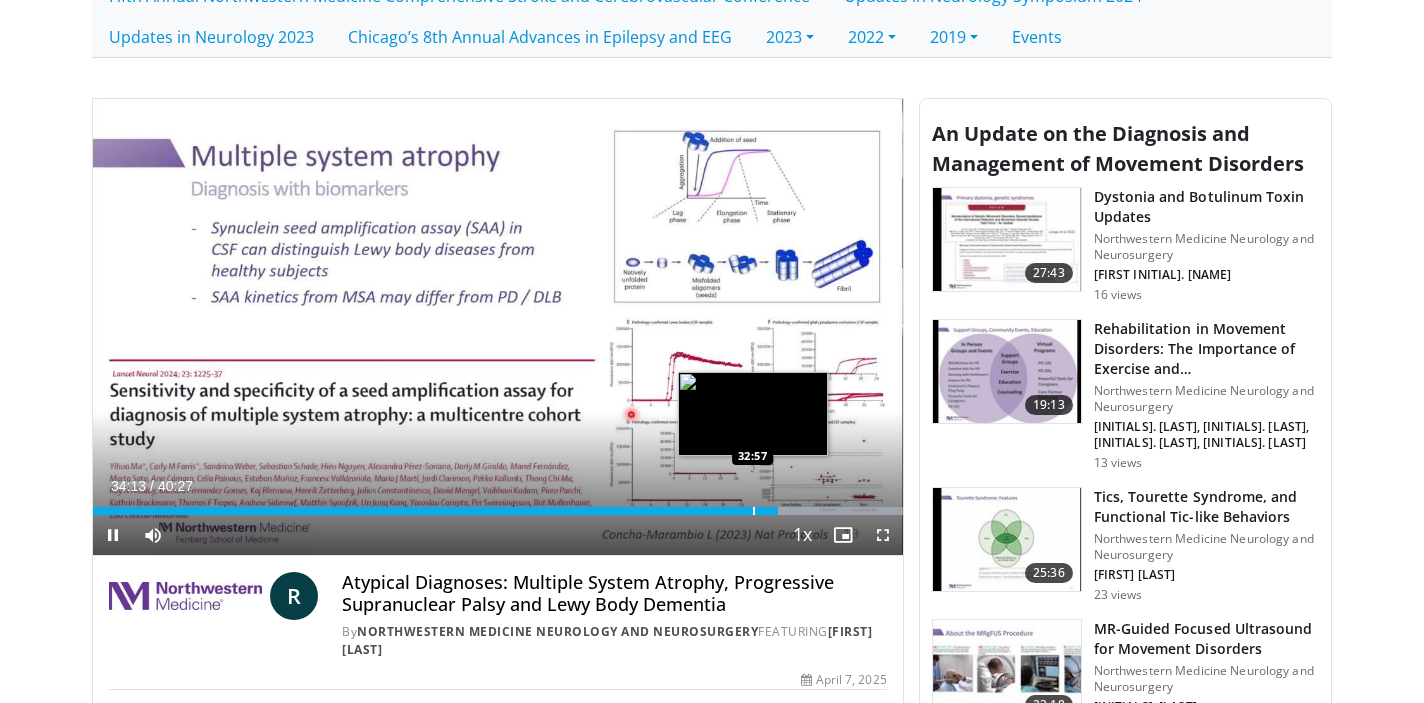click at bounding box center [754, 511] 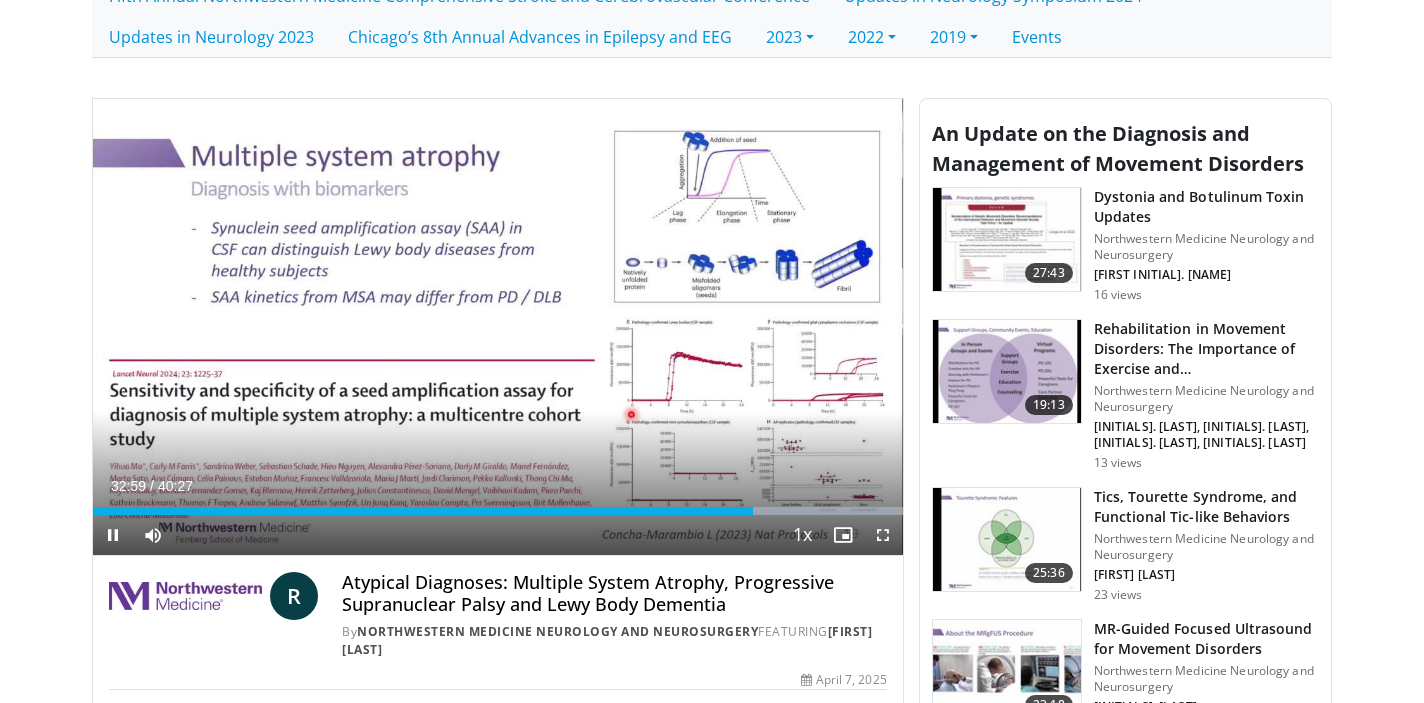 click at bounding box center (113, 535) 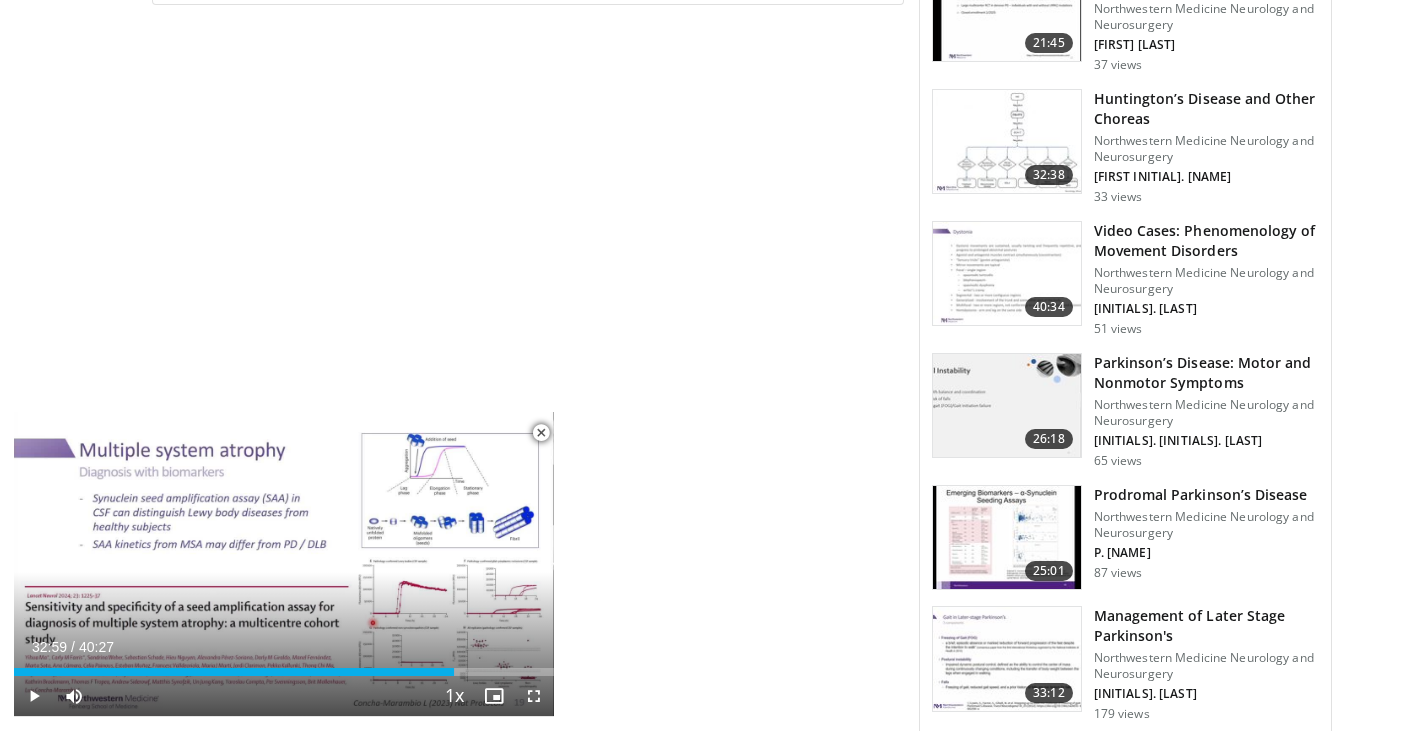 scroll, scrollTop: 1512, scrollLeft: 0, axis: vertical 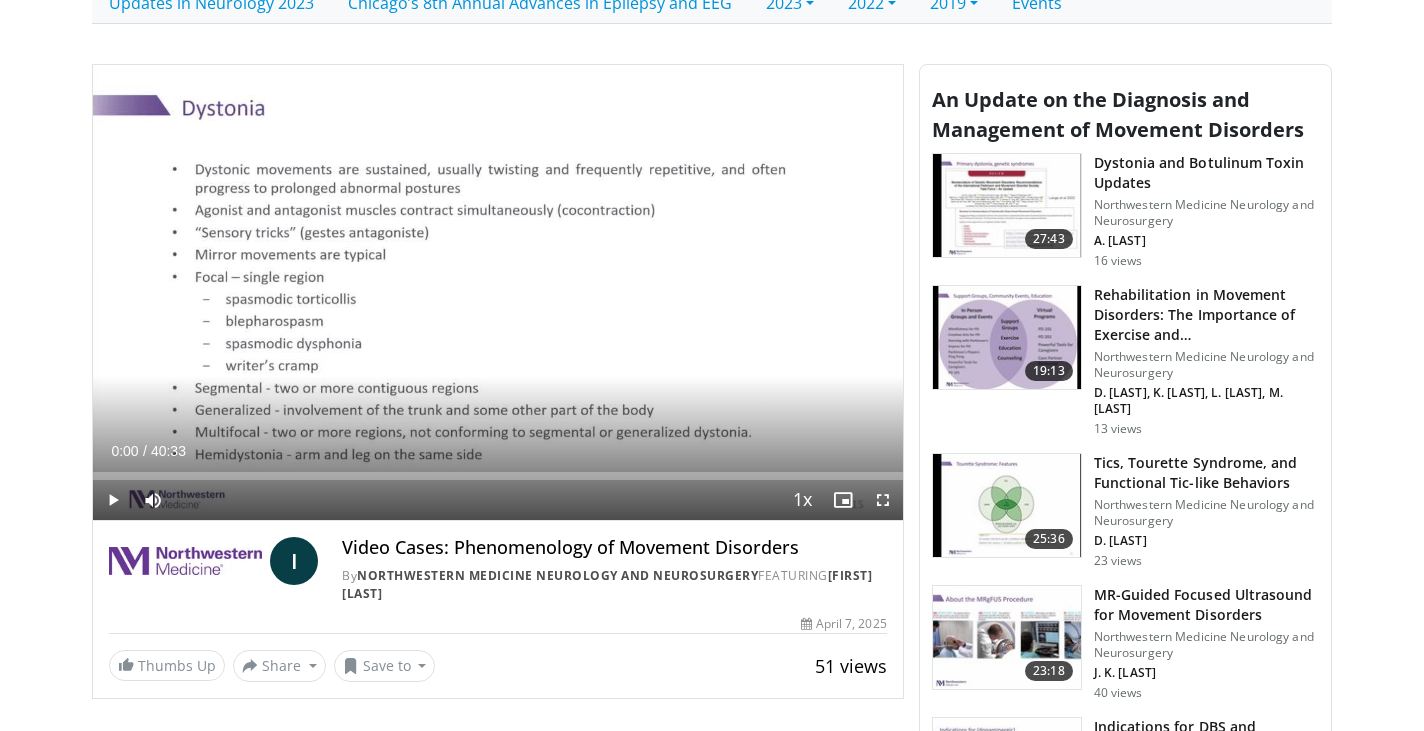 click at bounding box center [113, 500] 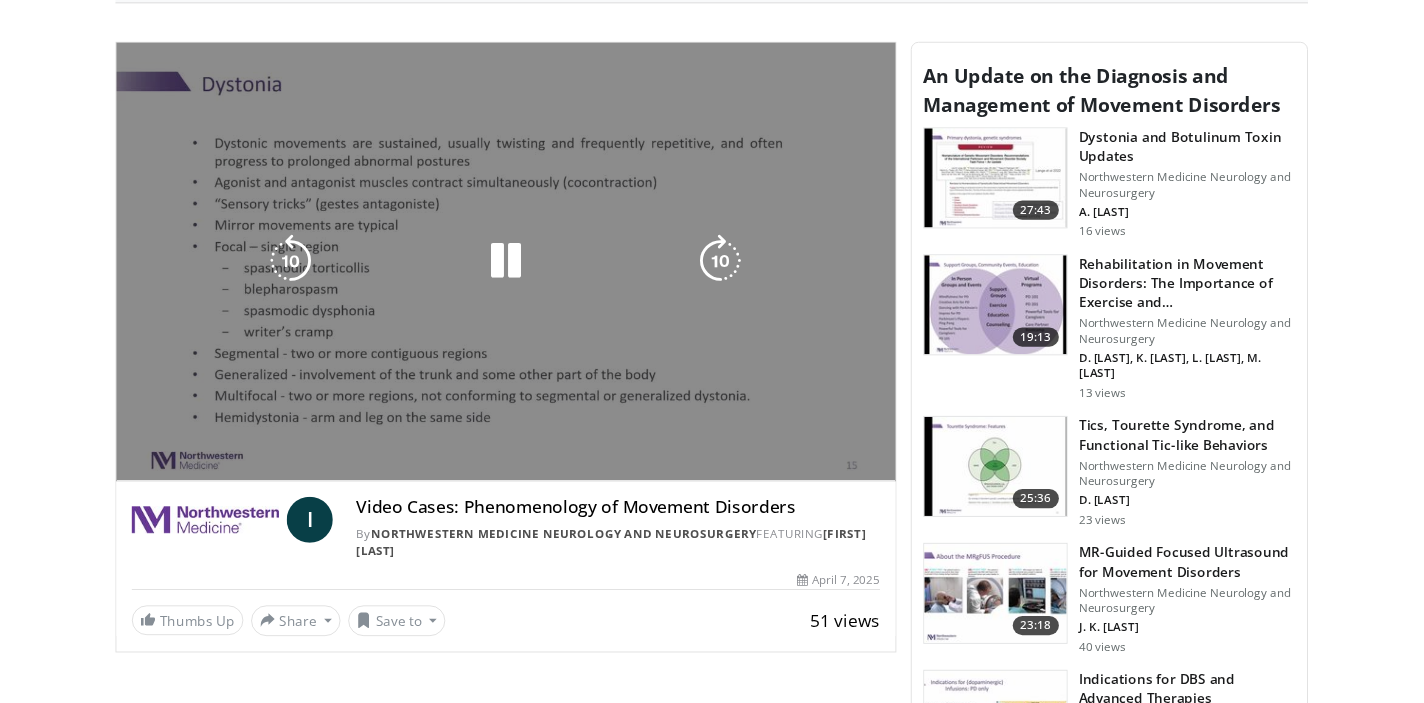 scroll, scrollTop: 644, scrollLeft: 0, axis: vertical 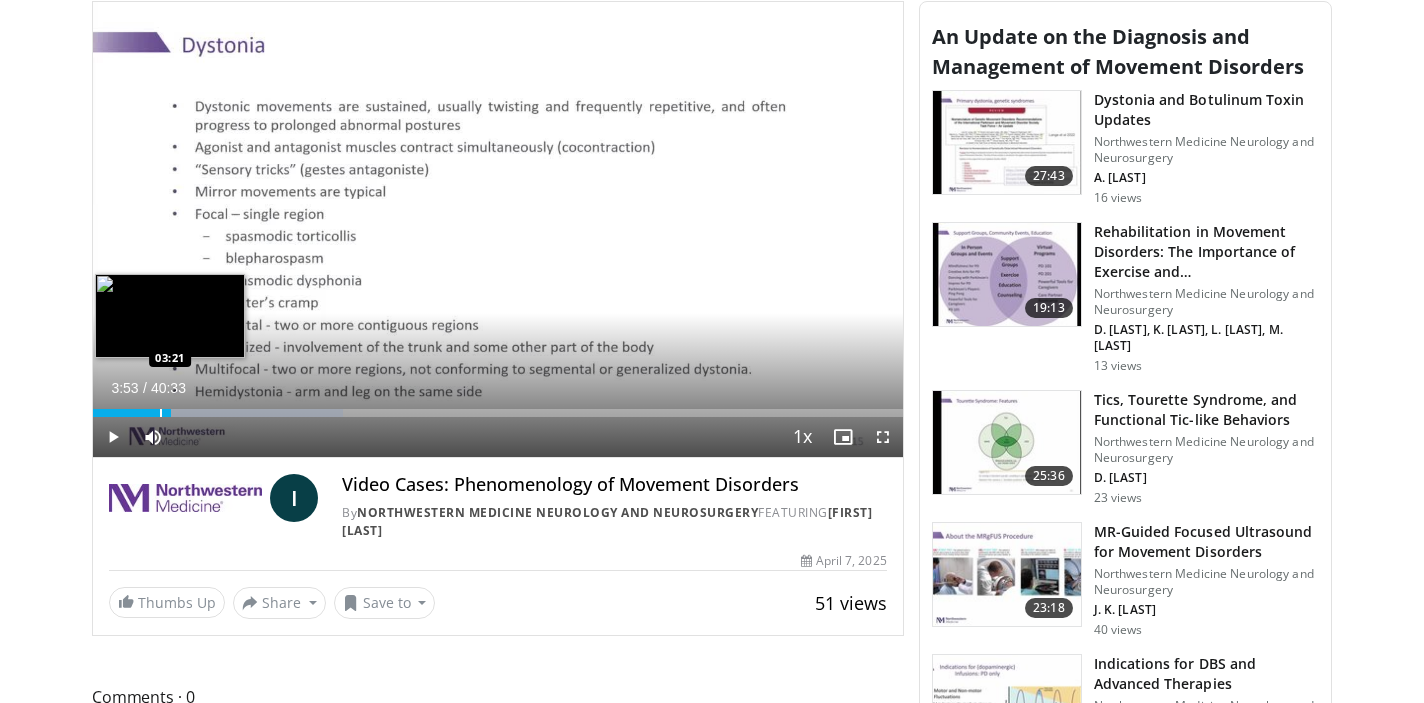 click at bounding box center [161, 413] 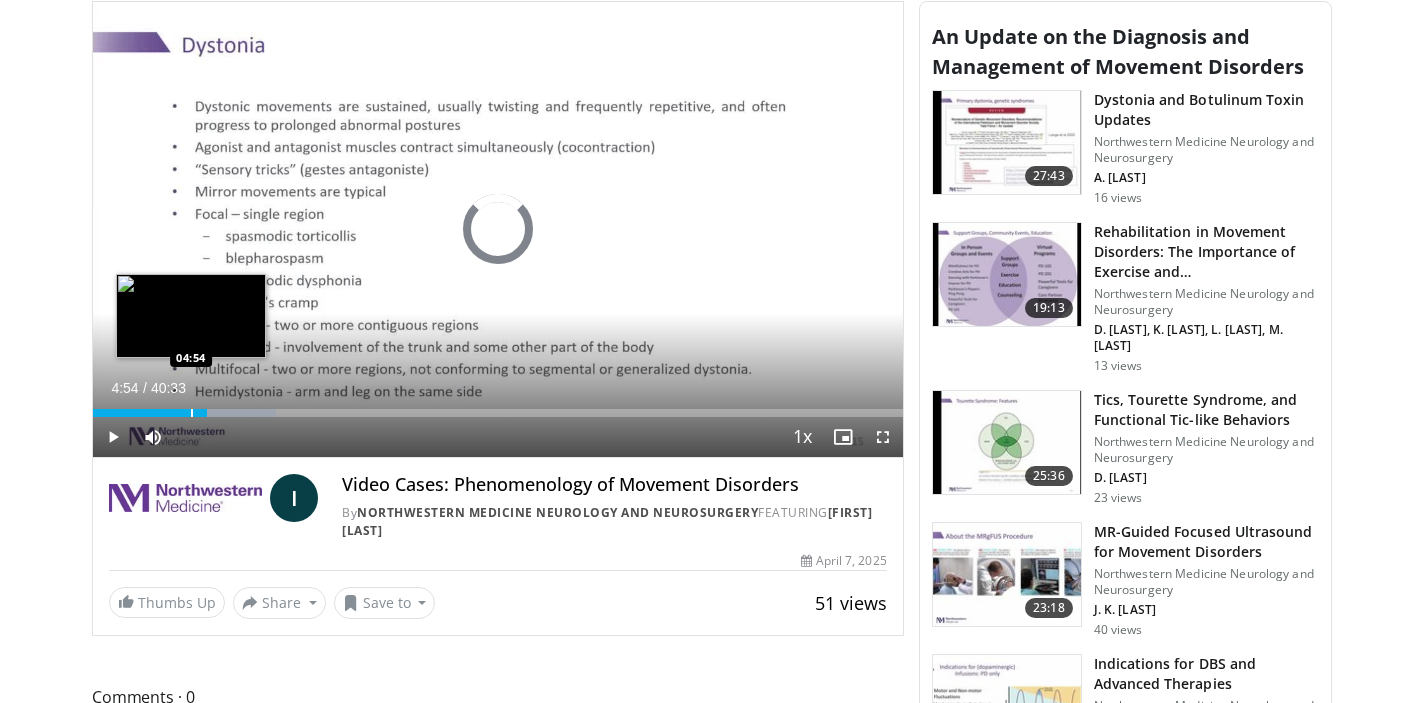 click at bounding box center [192, 413] 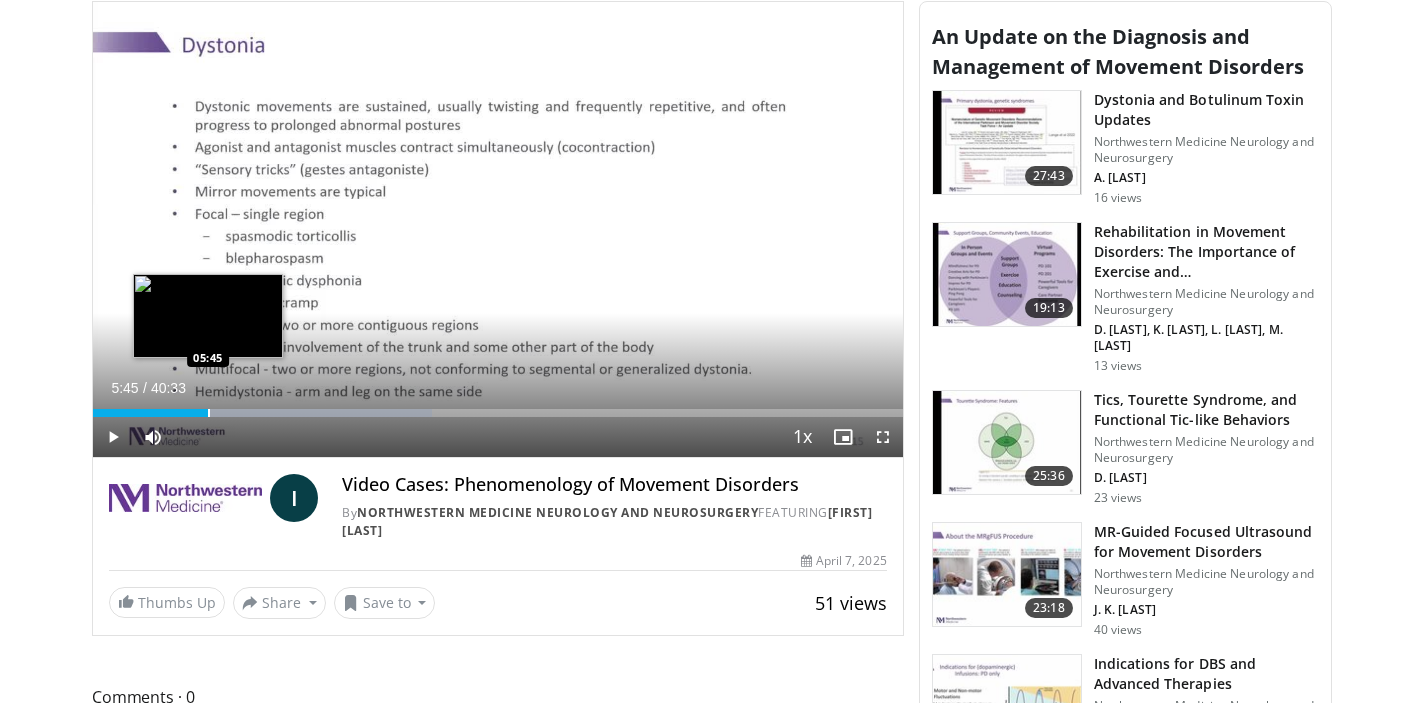 click at bounding box center (209, 413) 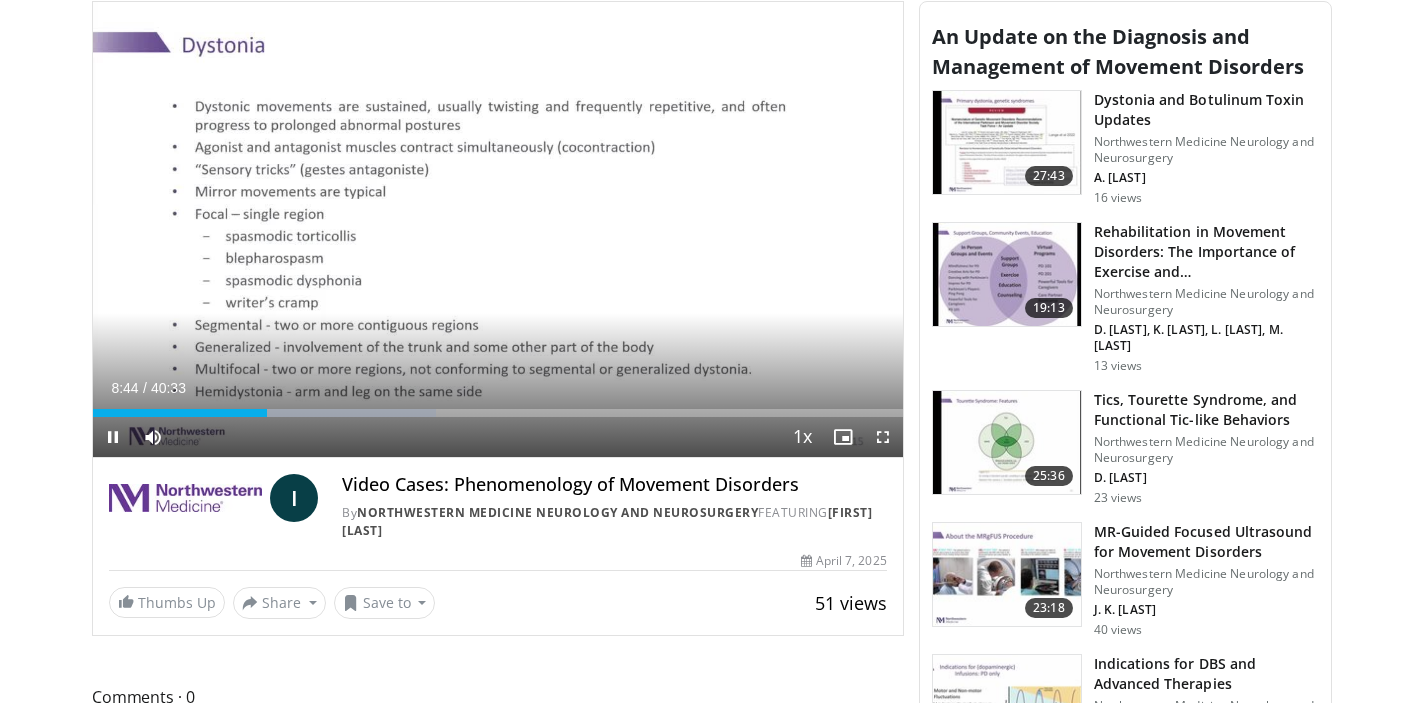 click at bounding box center (113, 437) 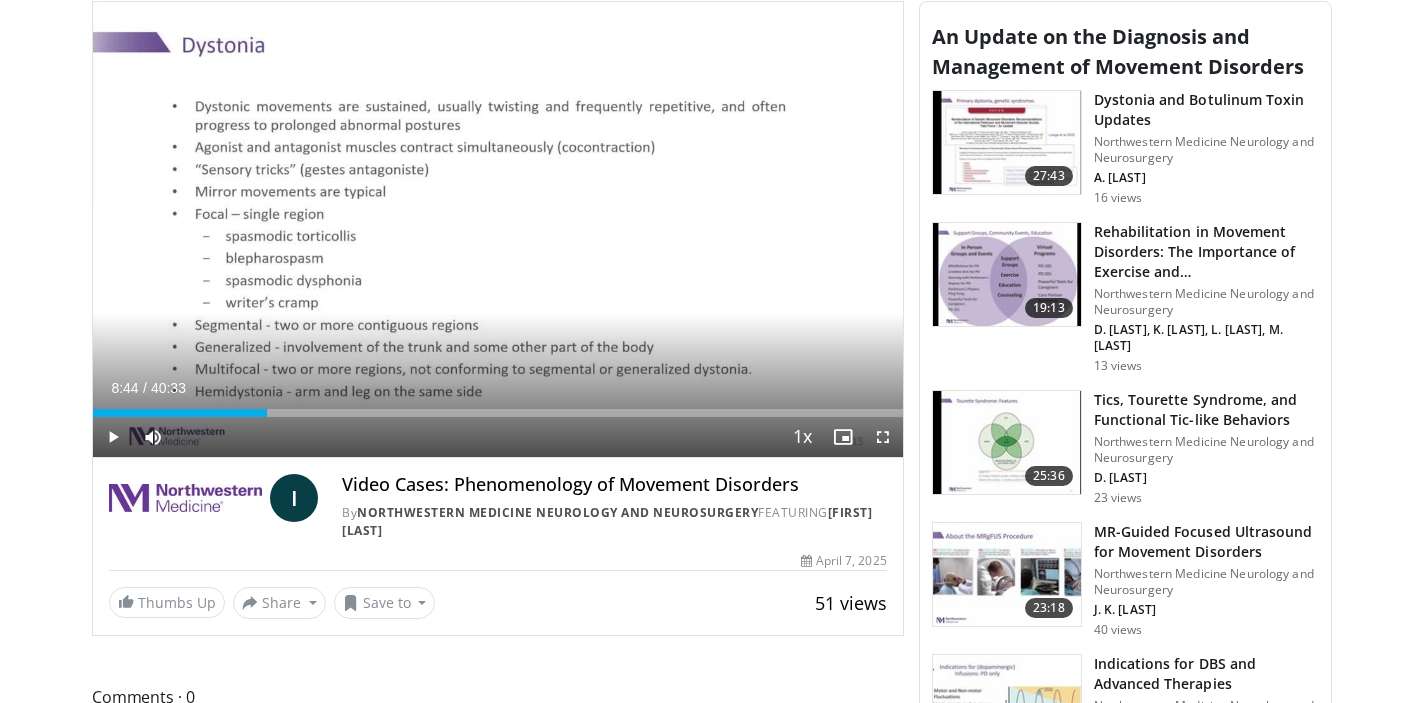 click at bounding box center (113, 437) 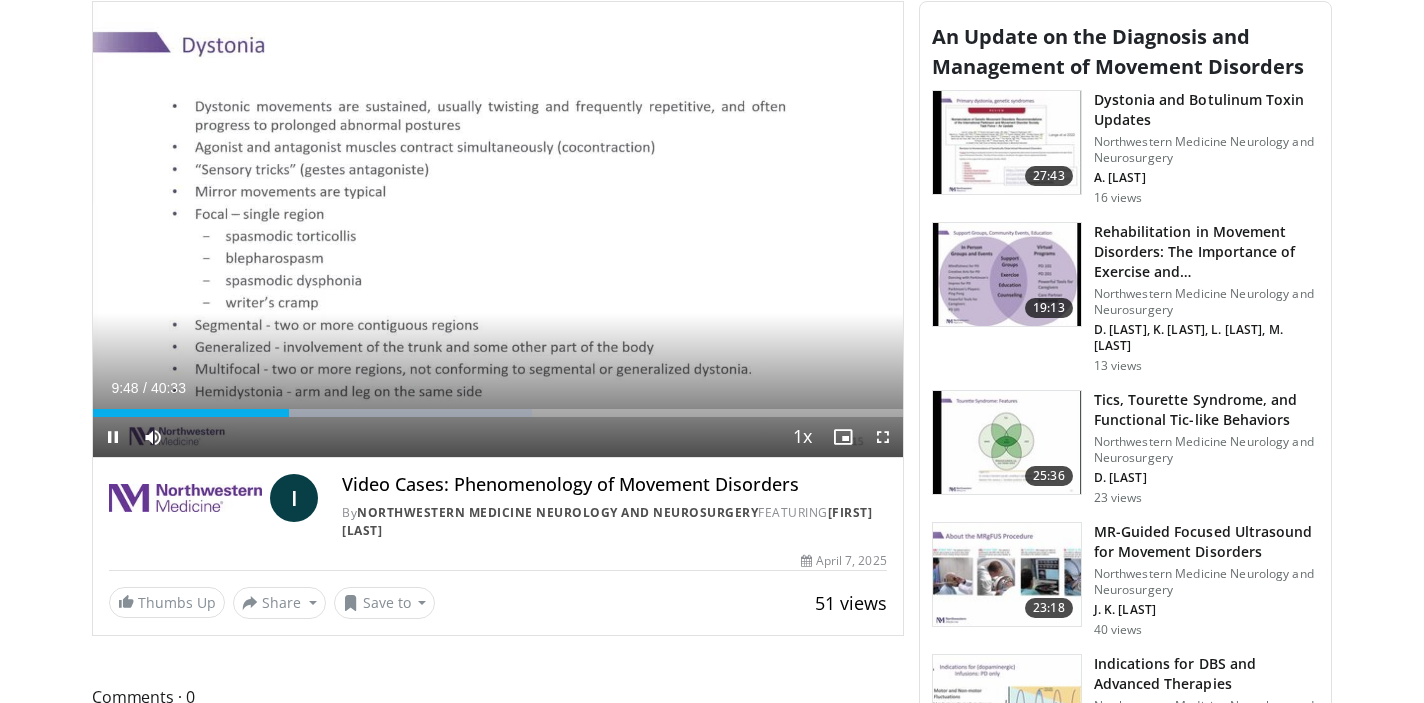 click at bounding box center (113, 437) 